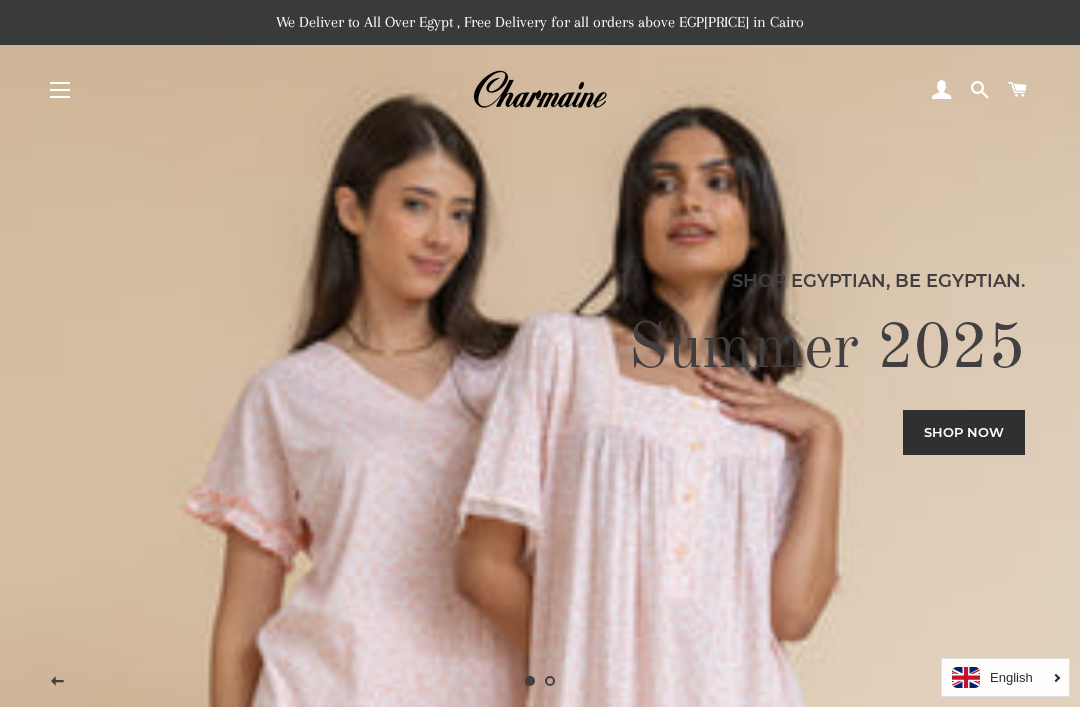scroll, scrollTop: 6342, scrollLeft: 0, axis: vertical 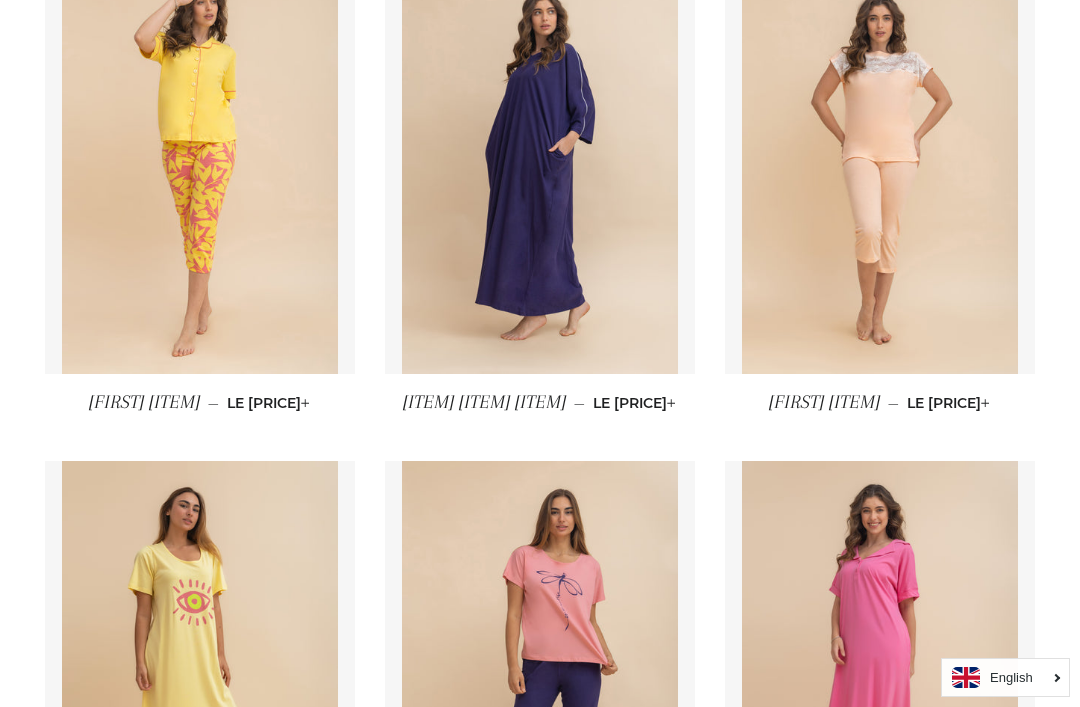click at bounding box center [200, 166] 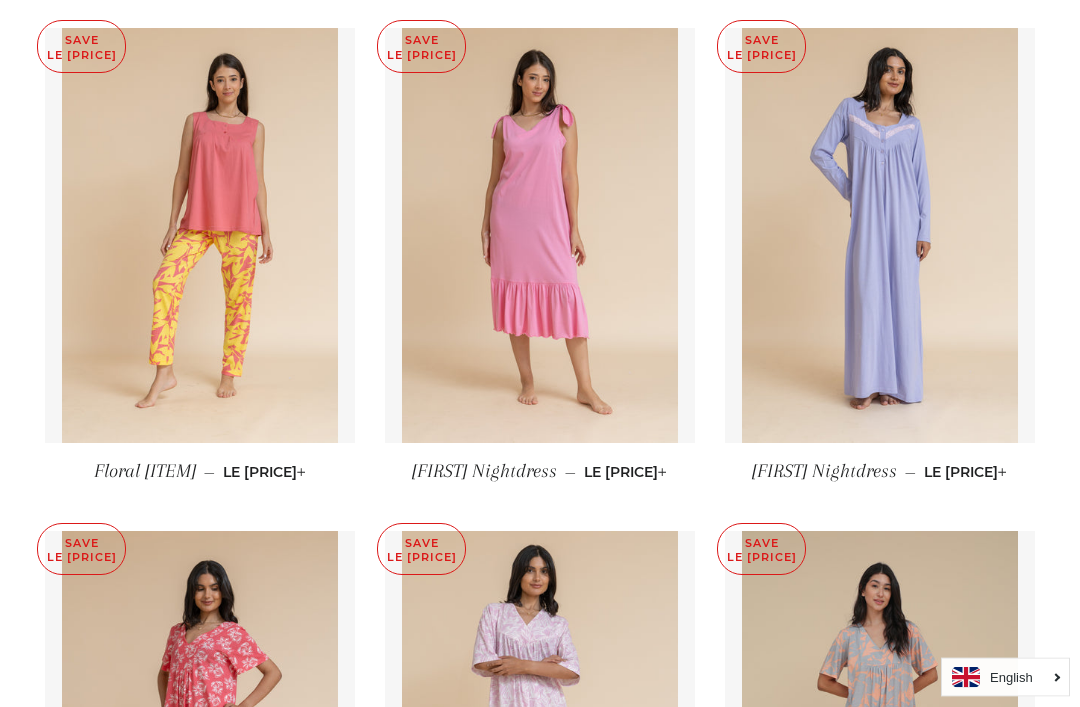 scroll, scrollTop: 8451, scrollLeft: 0, axis: vertical 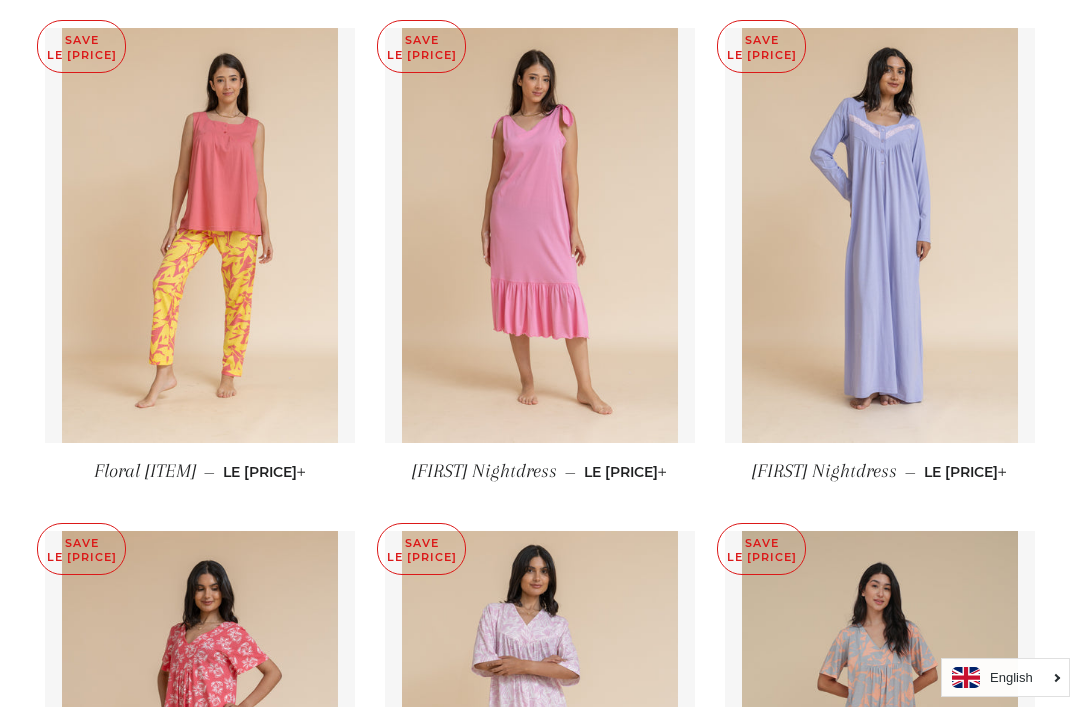 click at bounding box center [200, 235] 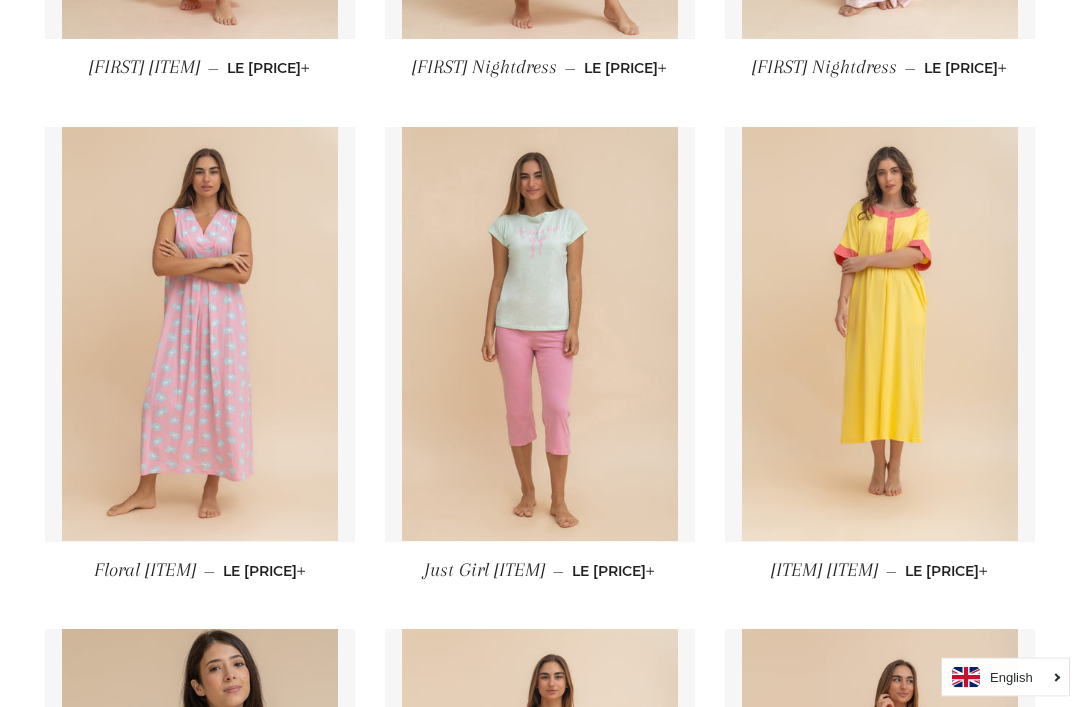 scroll, scrollTop: 4838, scrollLeft: 0, axis: vertical 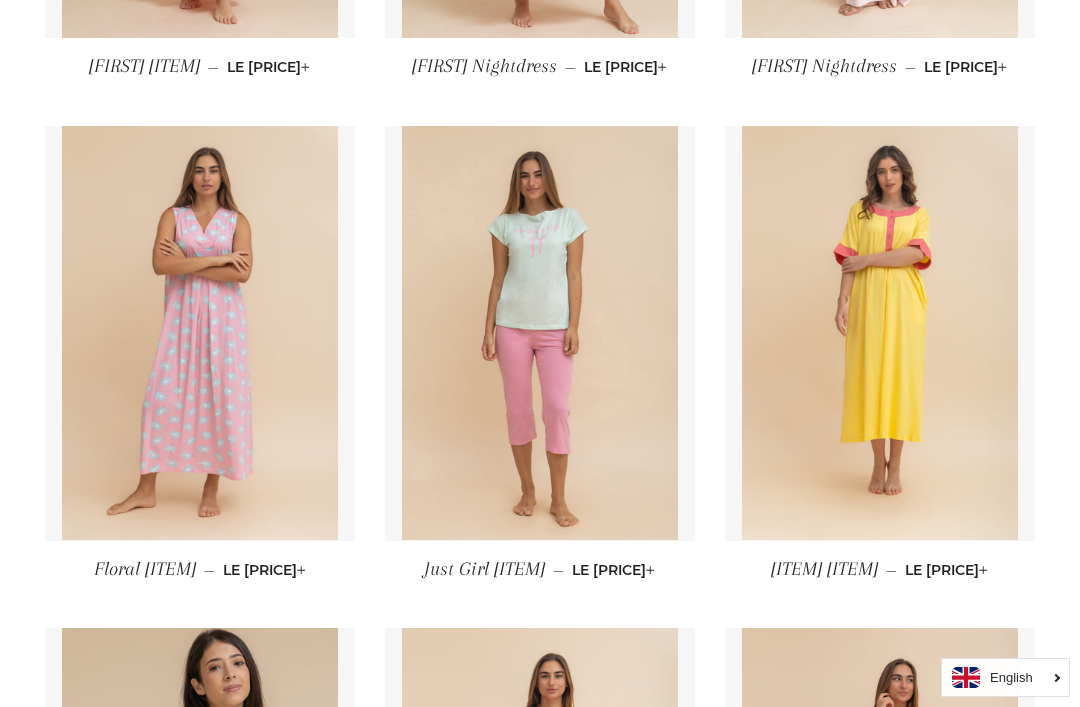 click at bounding box center [540, 333] 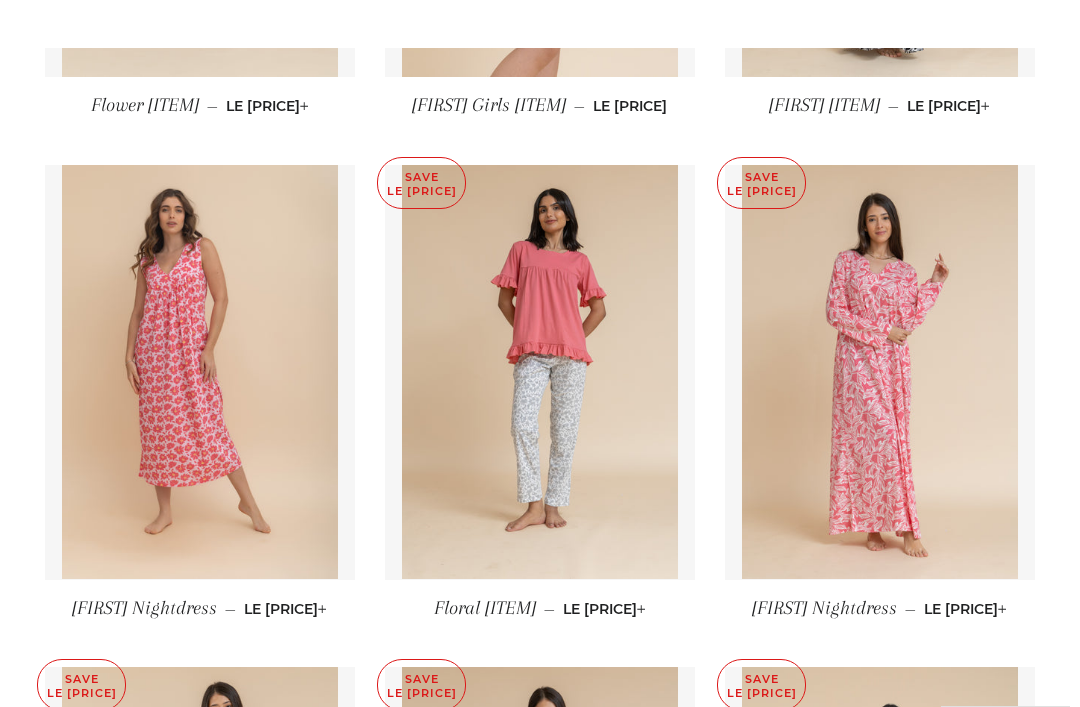 scroll, scrollTop: 6807, scrollLeft: 0, axis: vertical 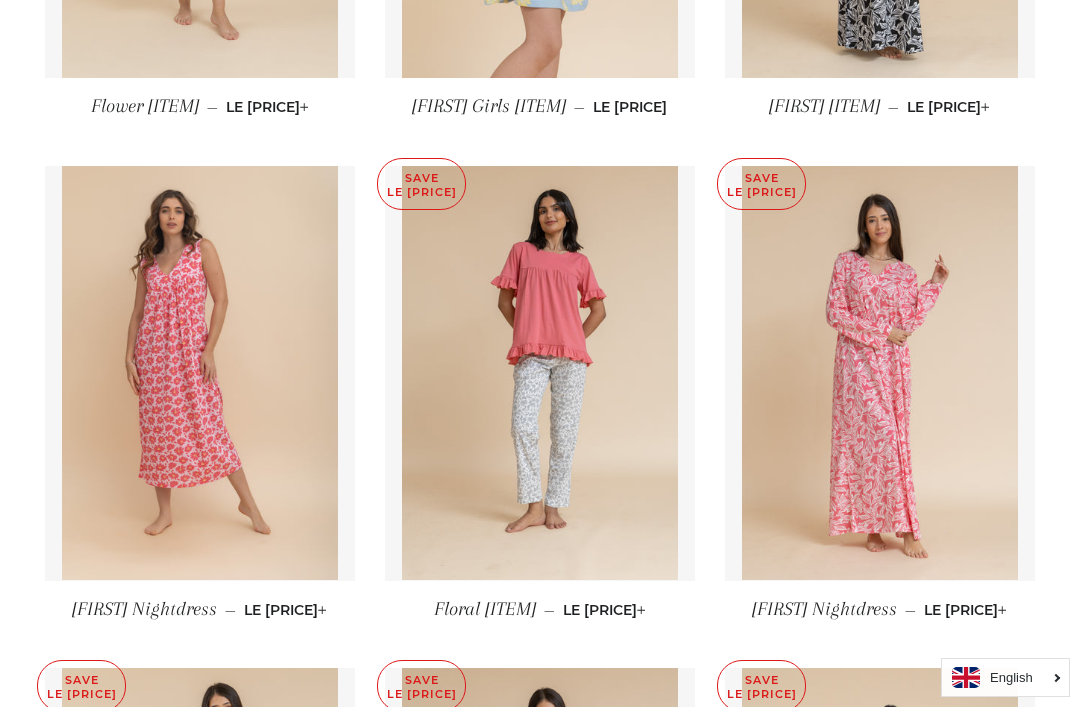 click at bounding box center (540, 373) 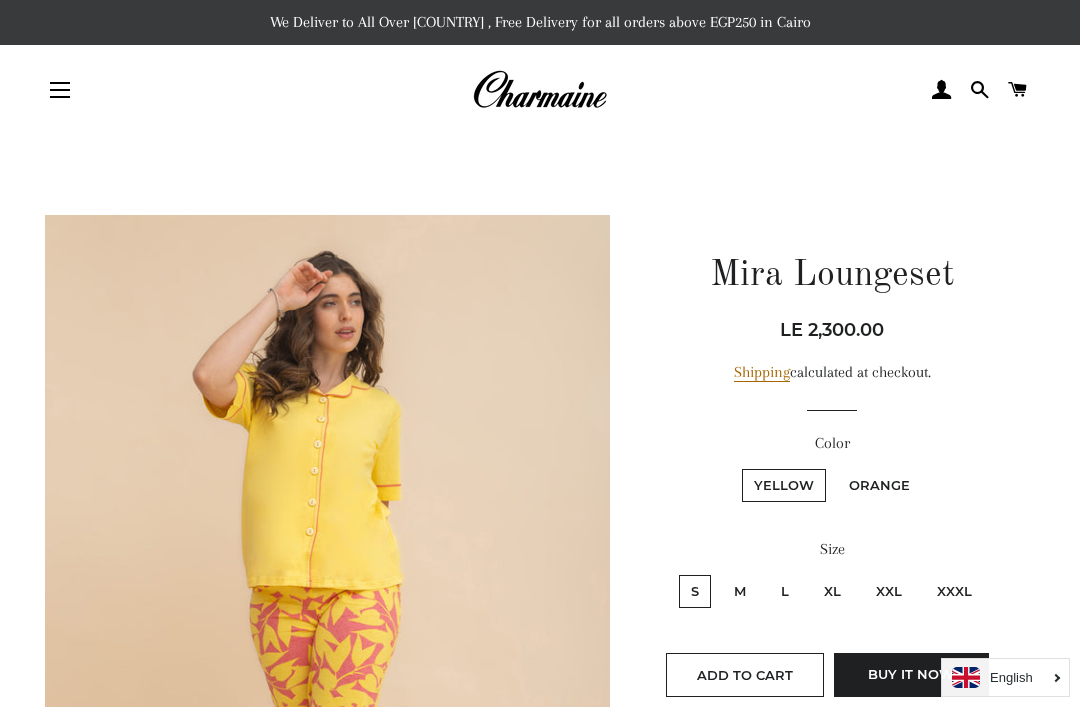 scroll, scrollTop: 354, scrollLeft: 0, axis: vertical 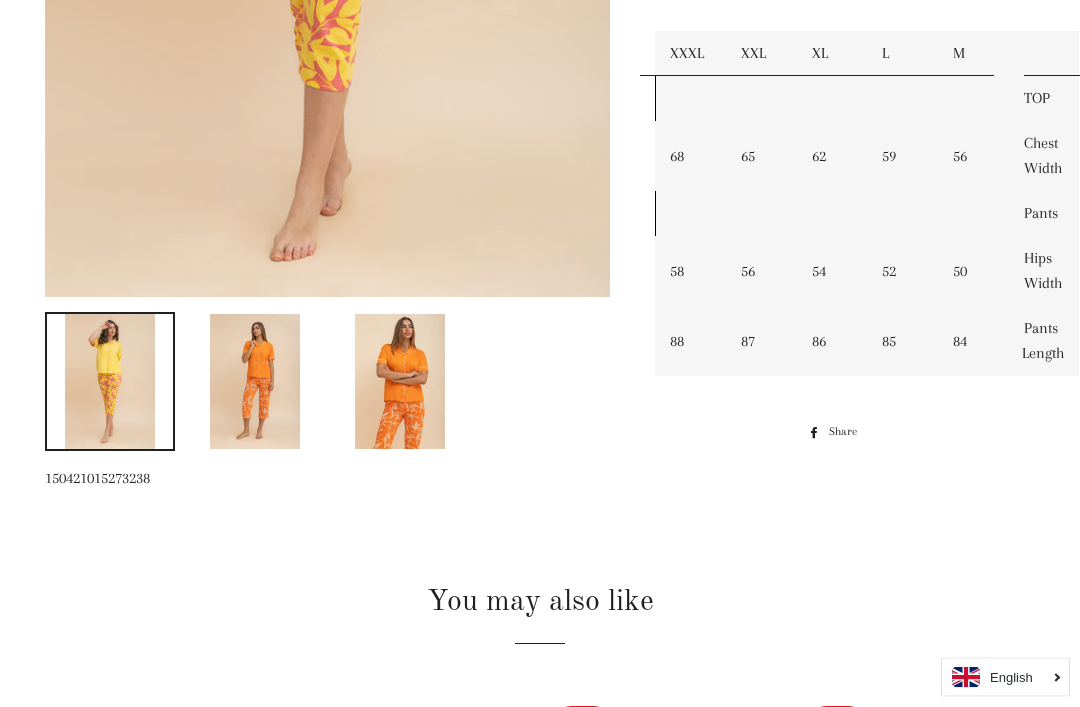 click at bounding box center (400, 382) 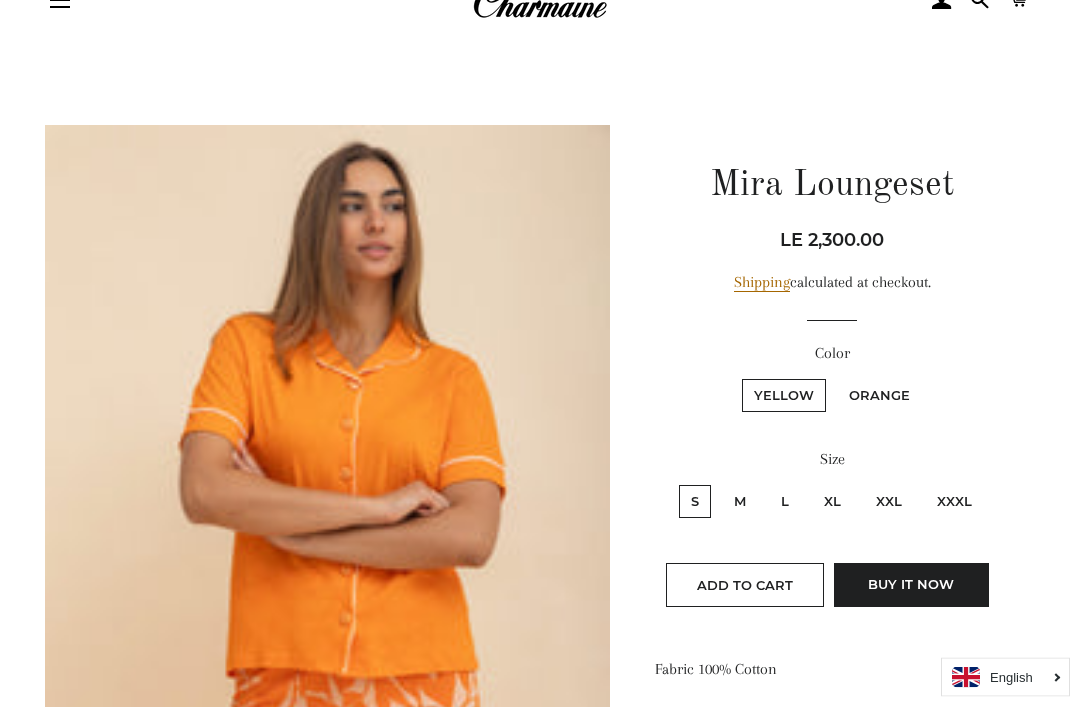 scroll, scrollTop: 39, scrollLeft: 0, axis: vertical 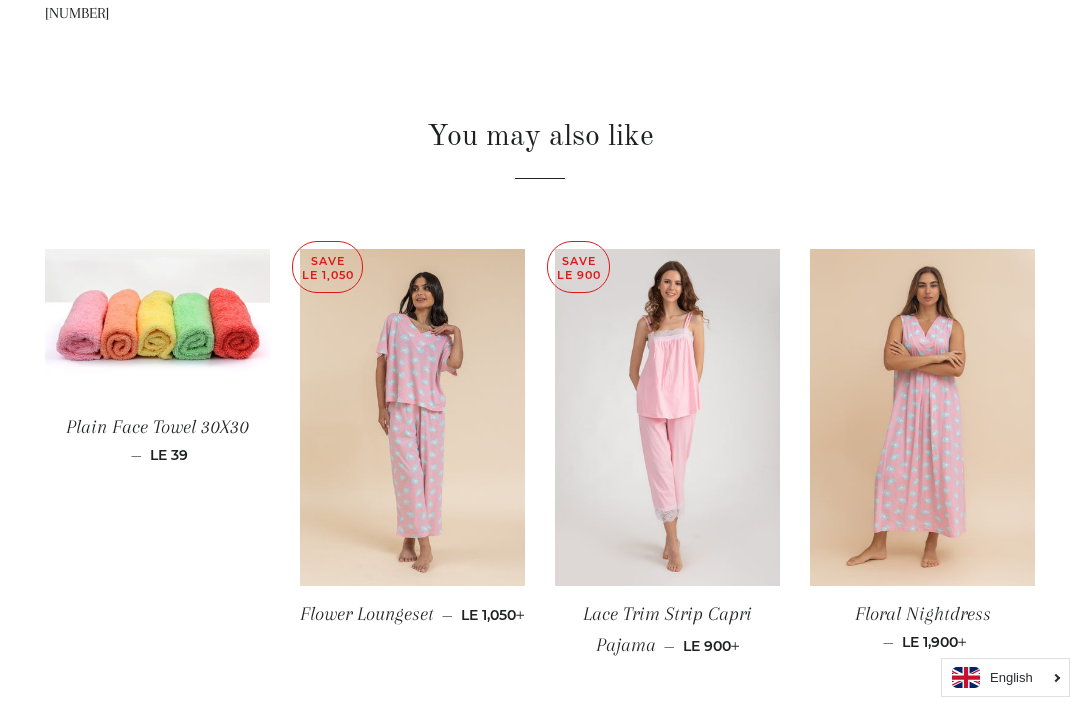 click at bounding box center [667, 418] 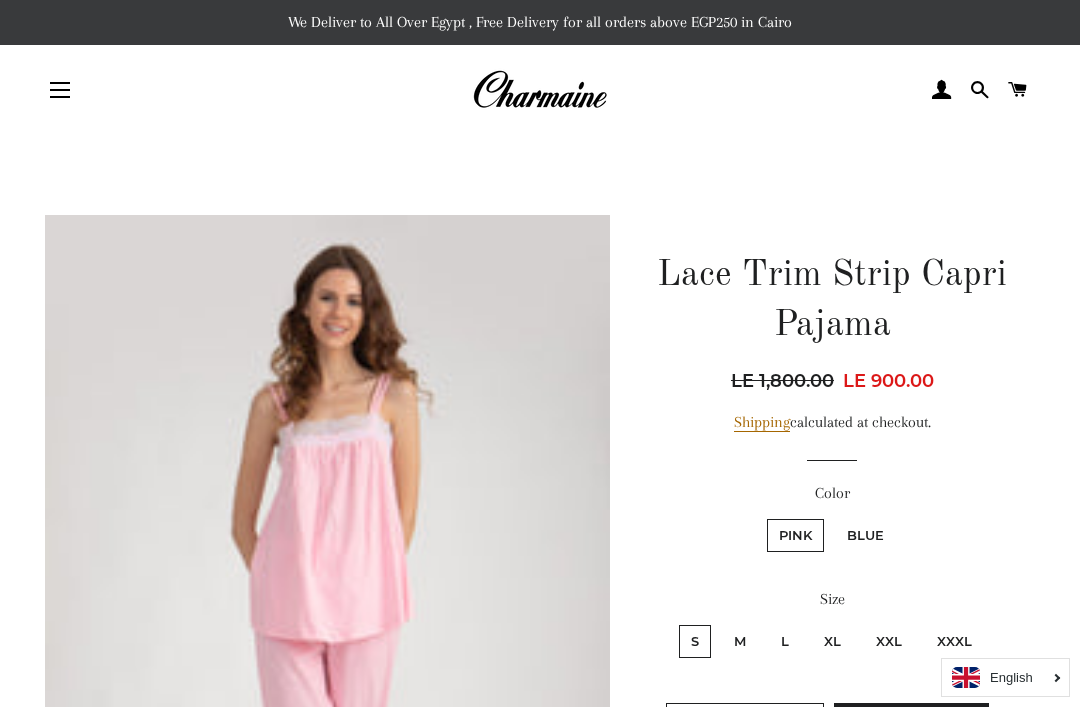 scroll, scrollTop: 0, scrollLeft: 0, axis: both 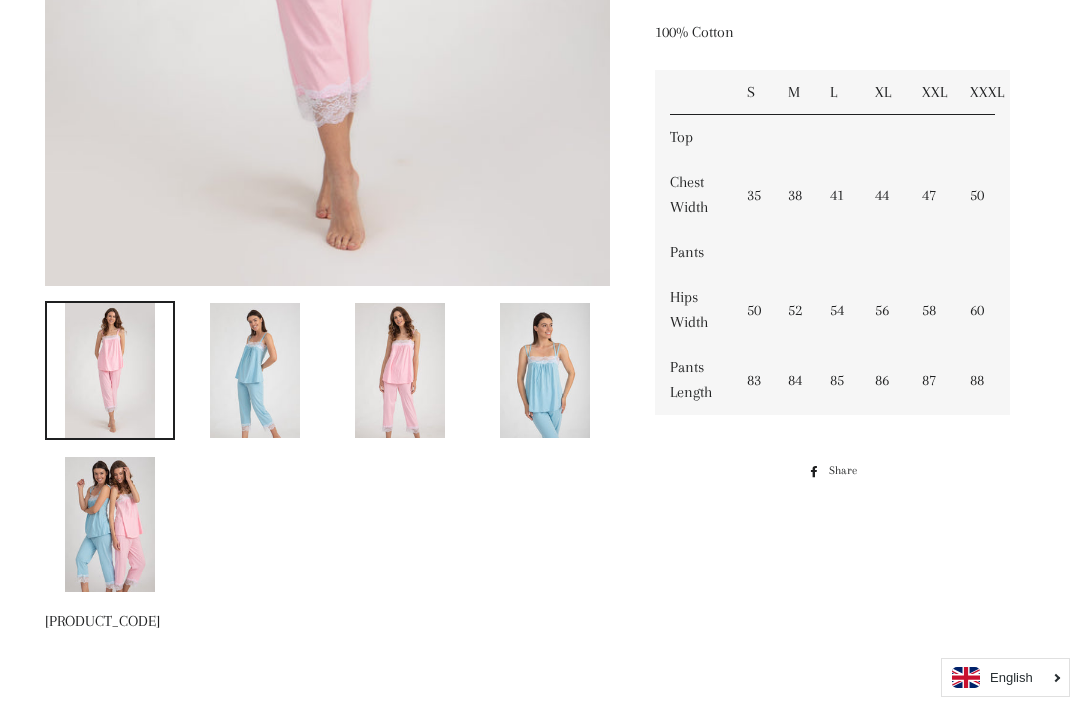 click at bounding box center [545, 370] 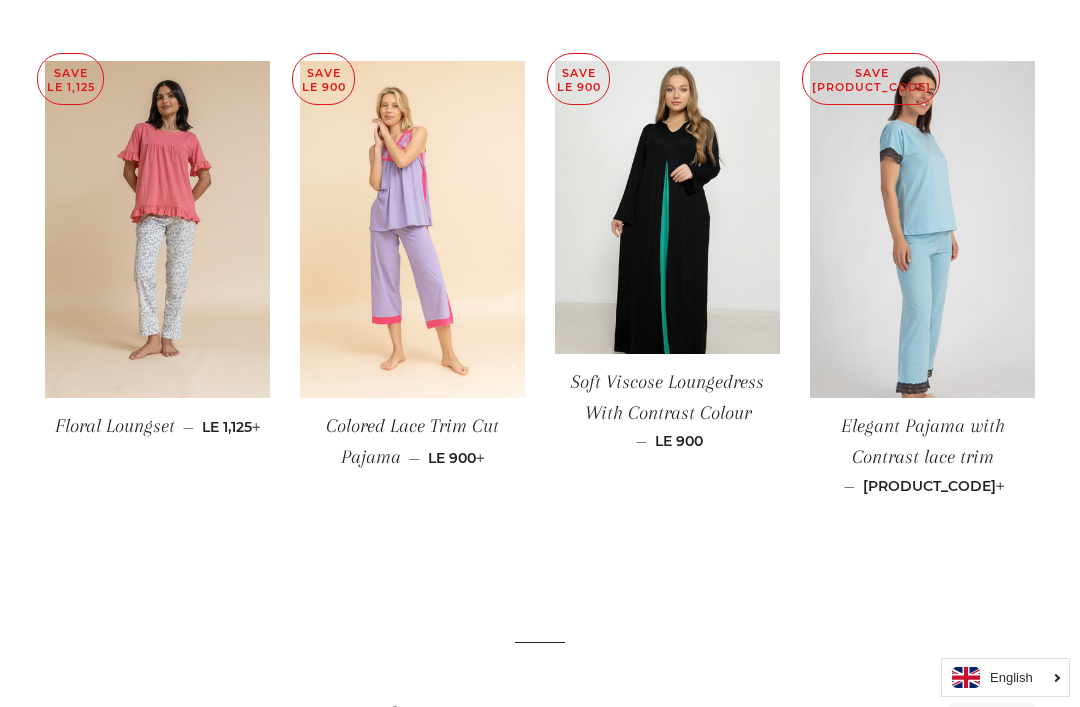 scroll, scrollTop: 1570, scrollLeft: 0, axis: vertical 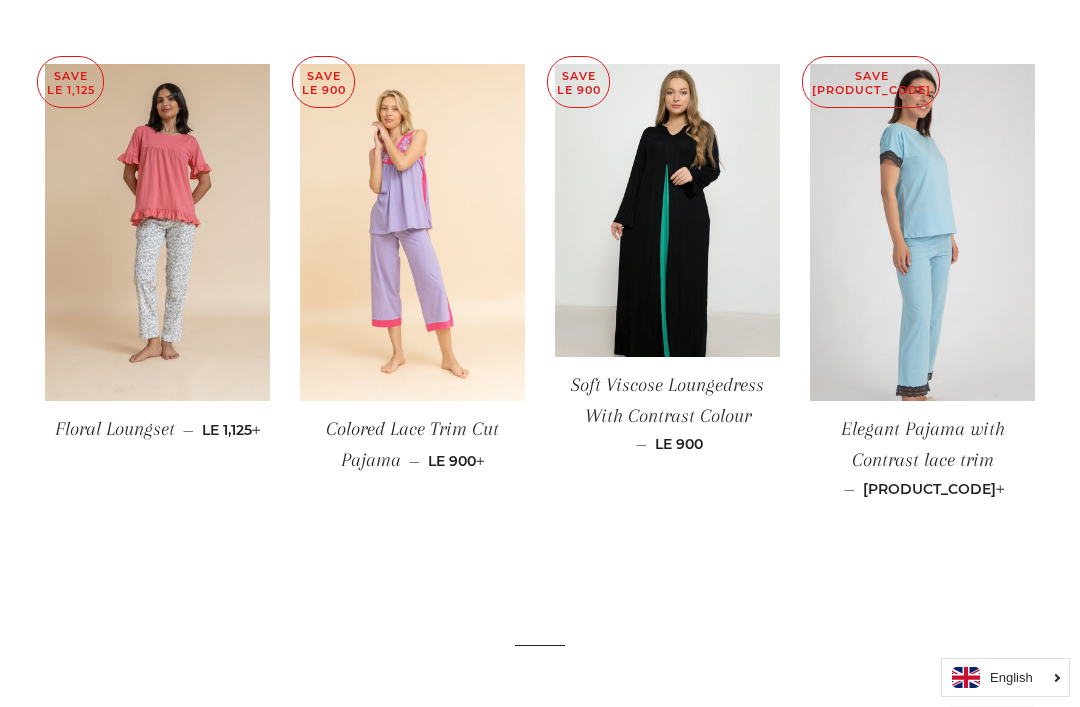 click at bounding box center [922, 233] 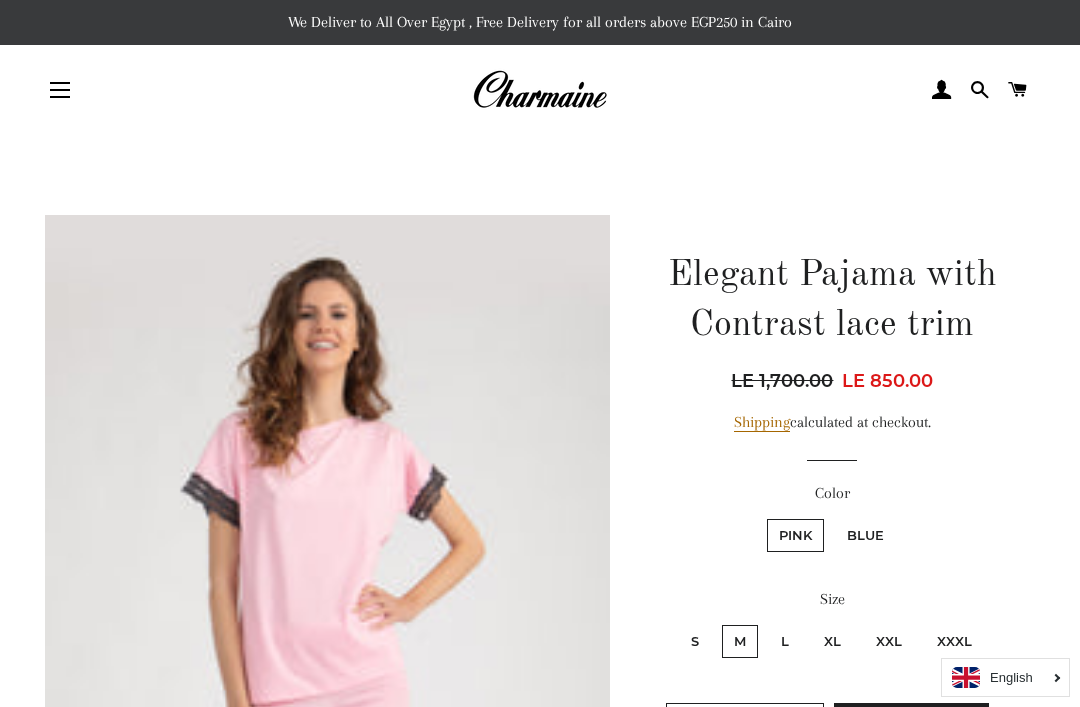 scroll, scrollTop: 0, scrollLeft: 0, axis: both 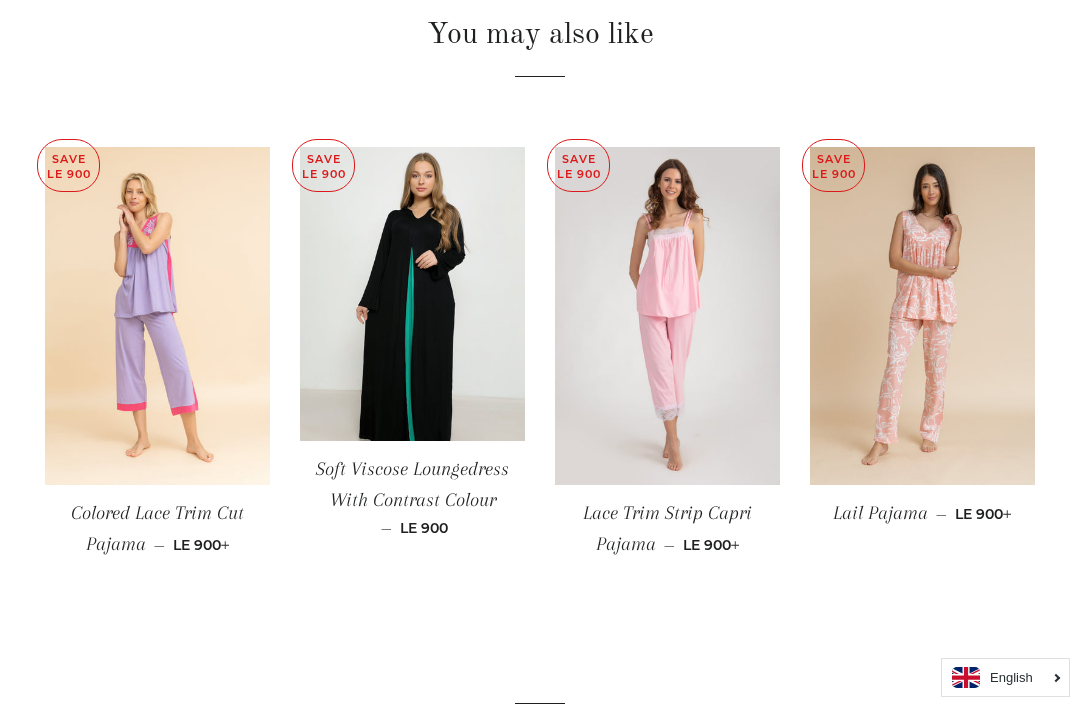 click at bounding box center [157, 316] 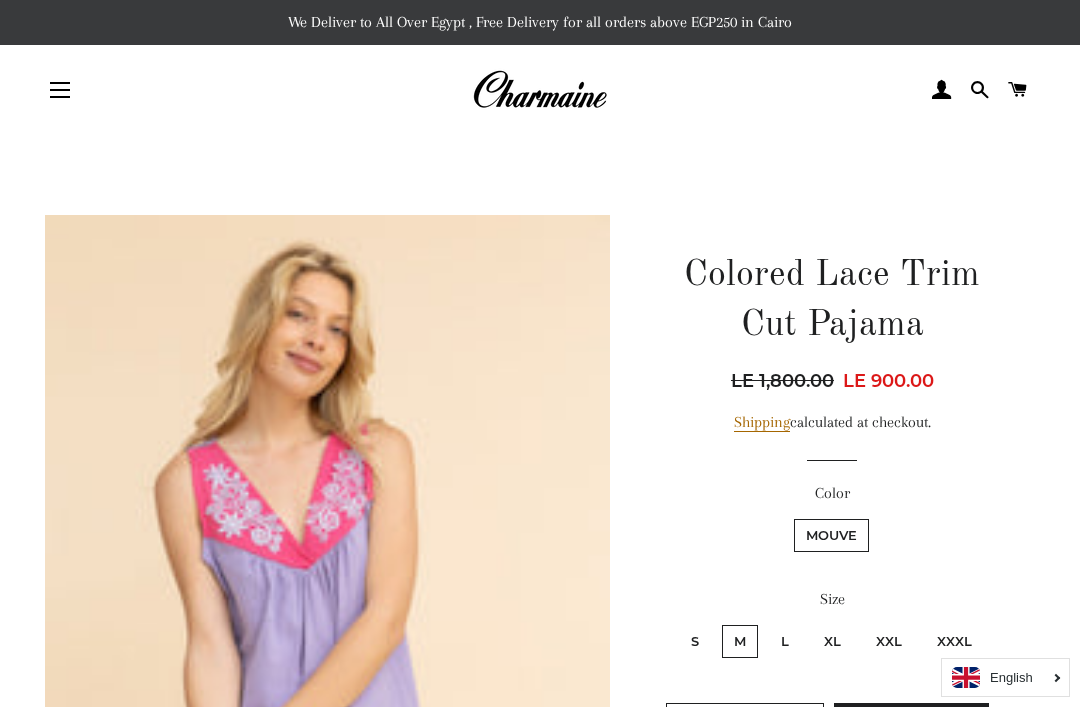 scroll, scrollTop: 0, scrollLeft: 0, axis: both 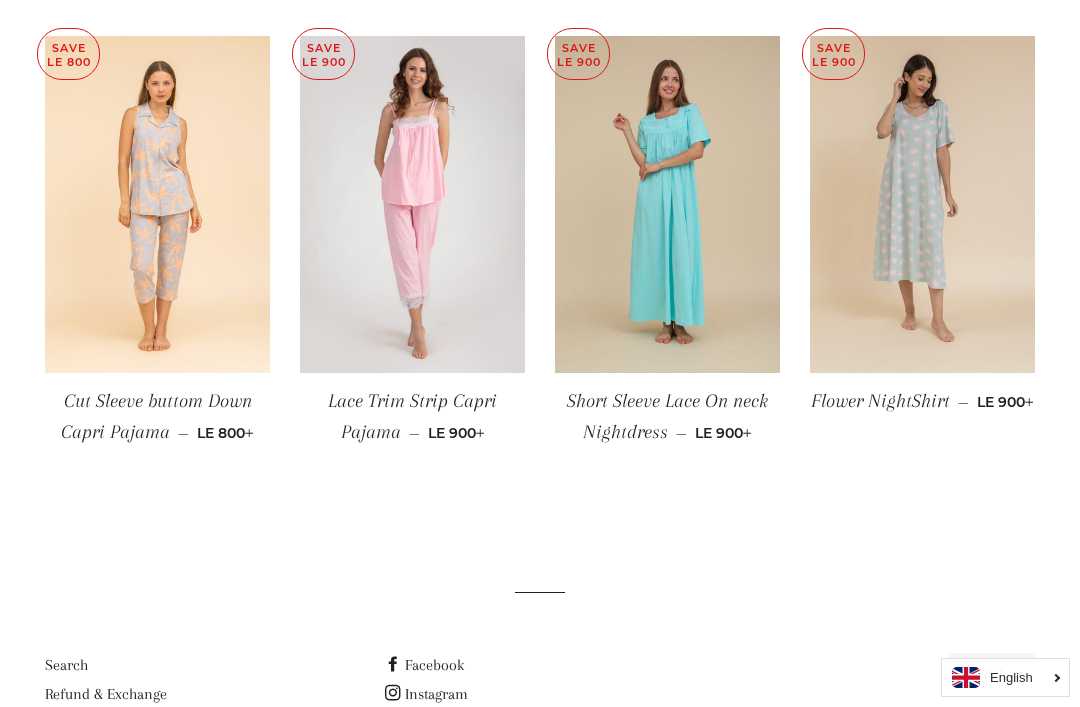 click at bounding box center (667, 205) 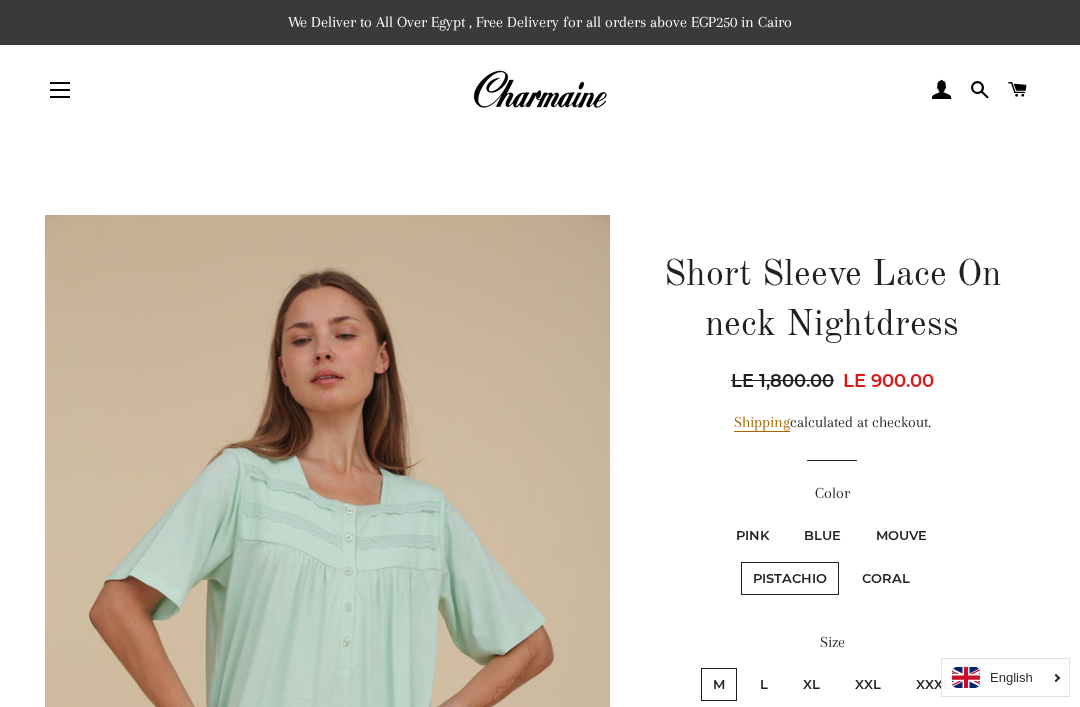 scroll, scrollTop: 0, scrollLeft: 0, axis: both 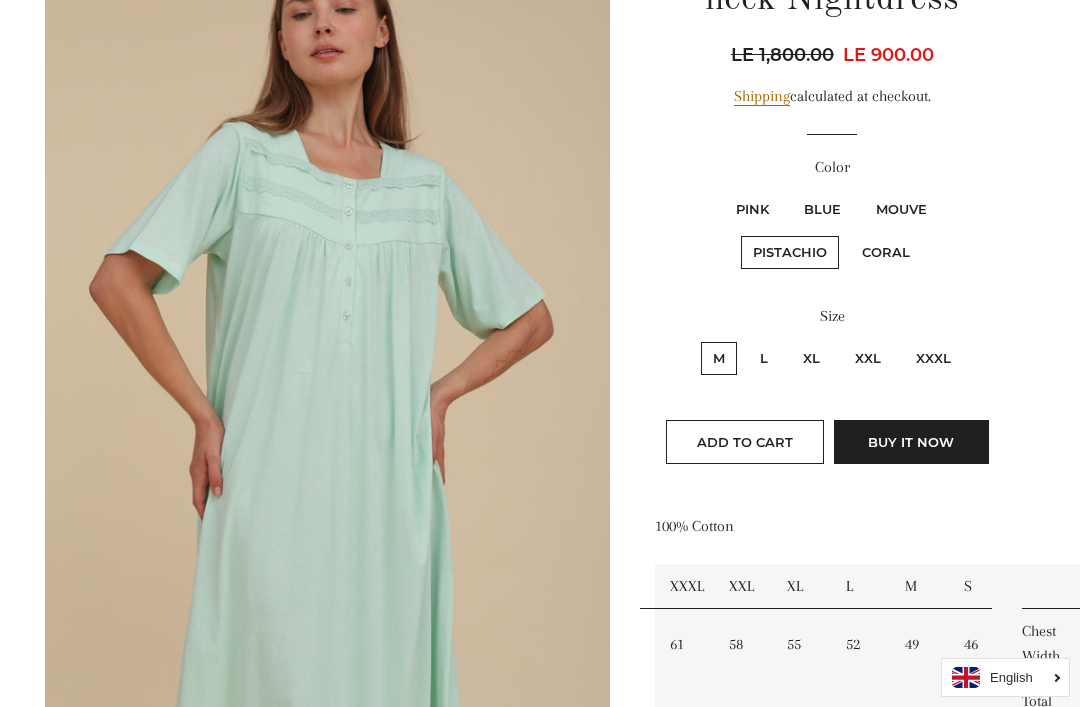 click on "Blue" at bounding box center (822, 209) 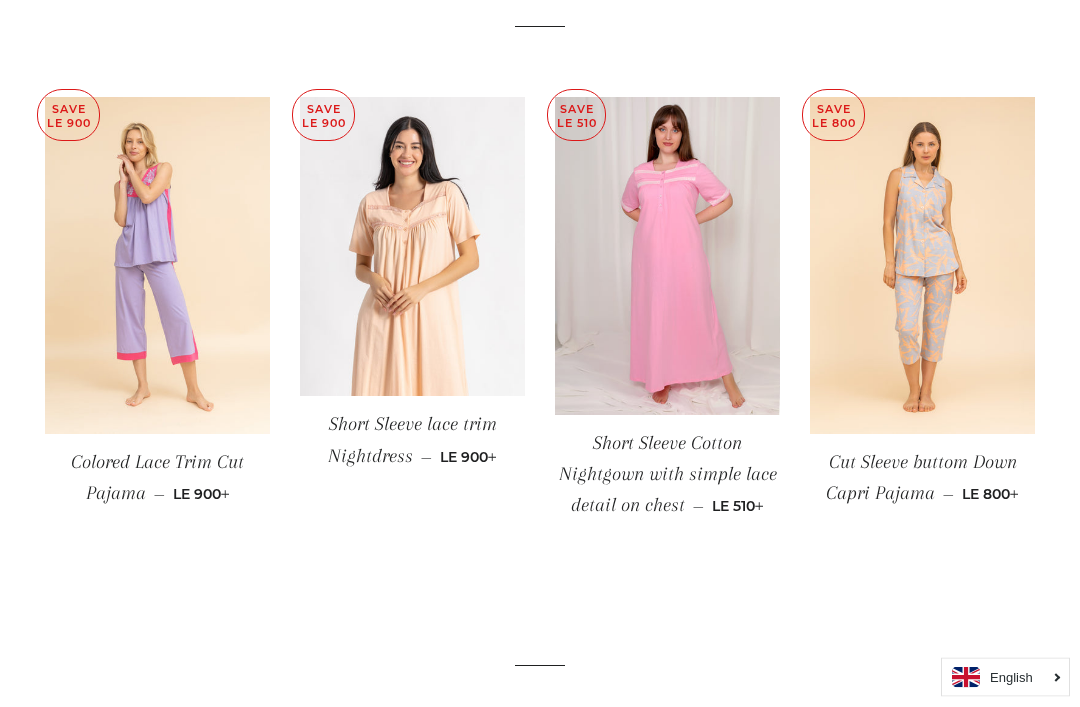 scroll, scrollTop: 1537, scrollLeft: 0, axis: vertical 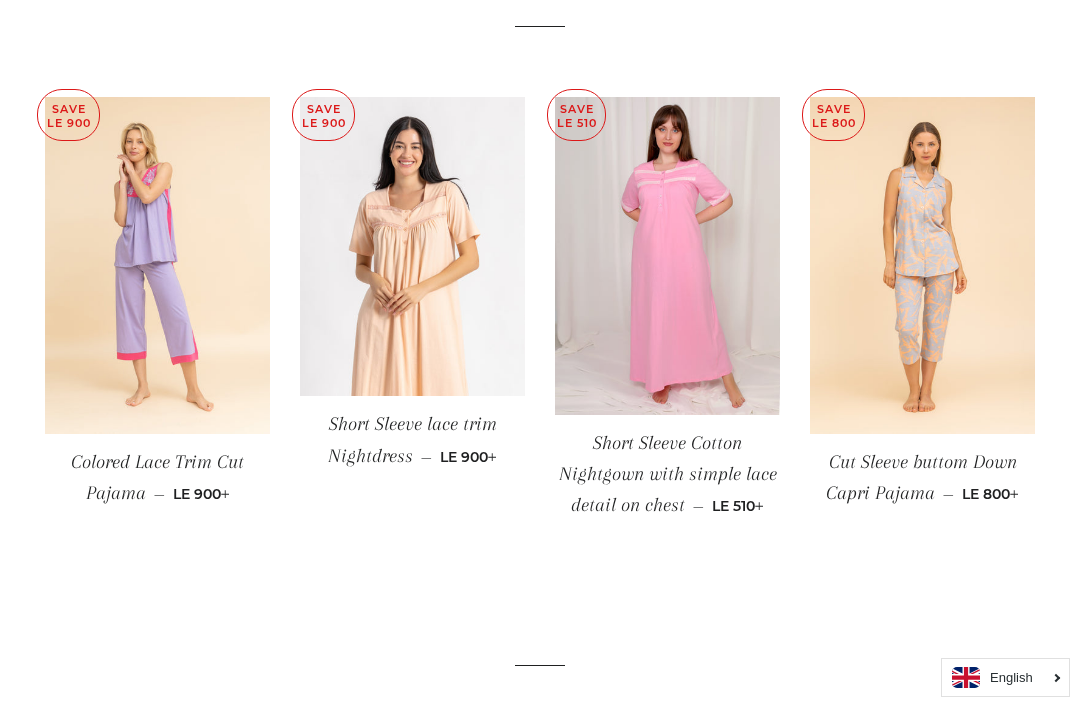 click at bounding box center [922, 266] 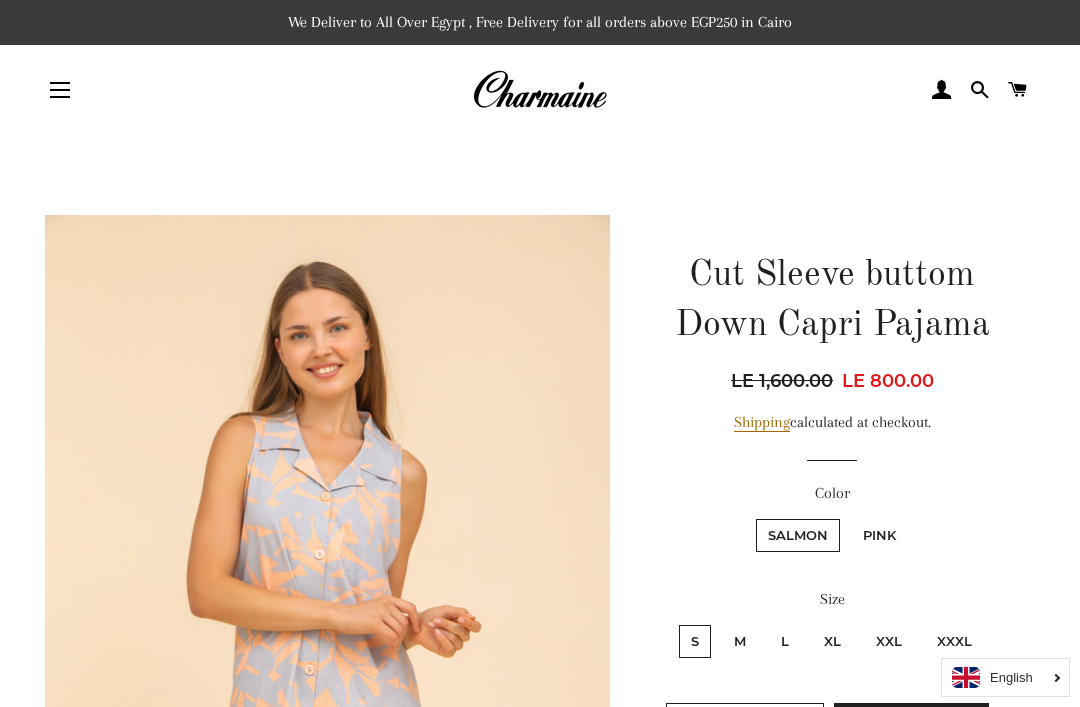 scroll, scrollTop: 0, scrollLeft: 0, axis: both 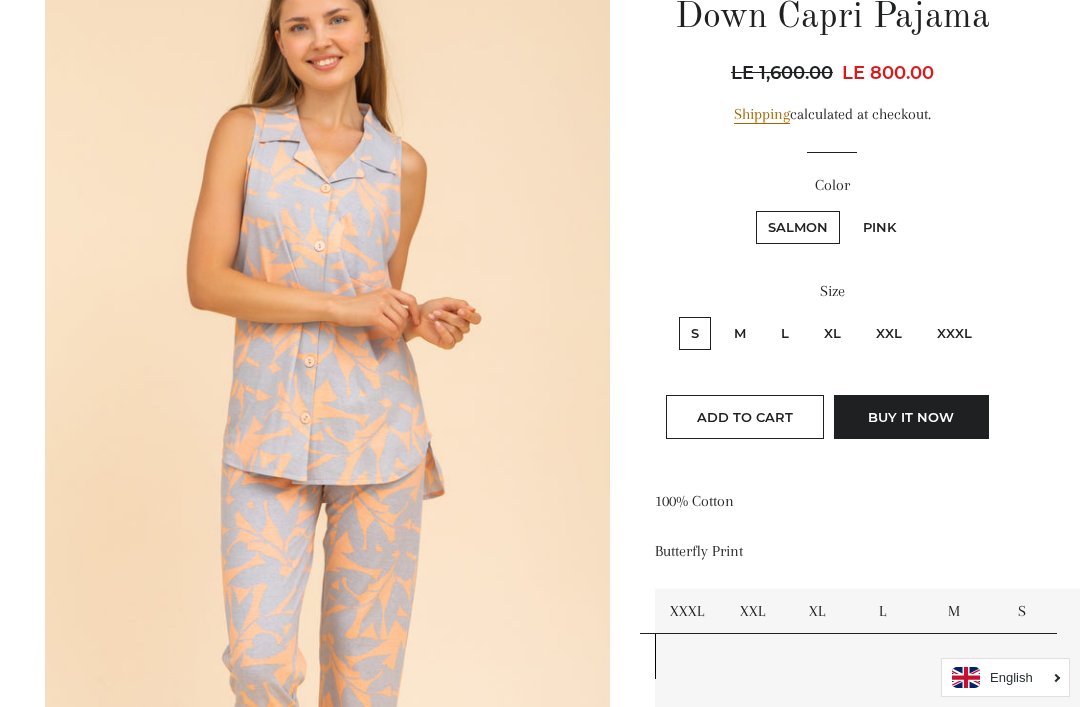 click on "Pink" at bounding box center (879, 227) 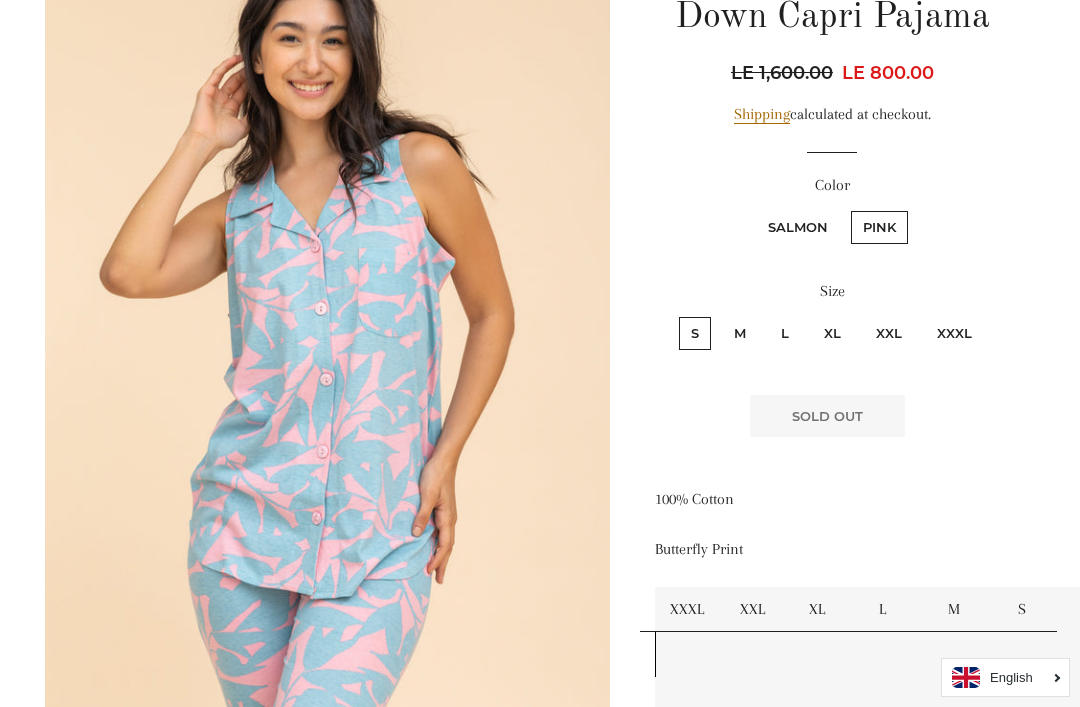 click on "XXL" at bounding box center [889, 333] 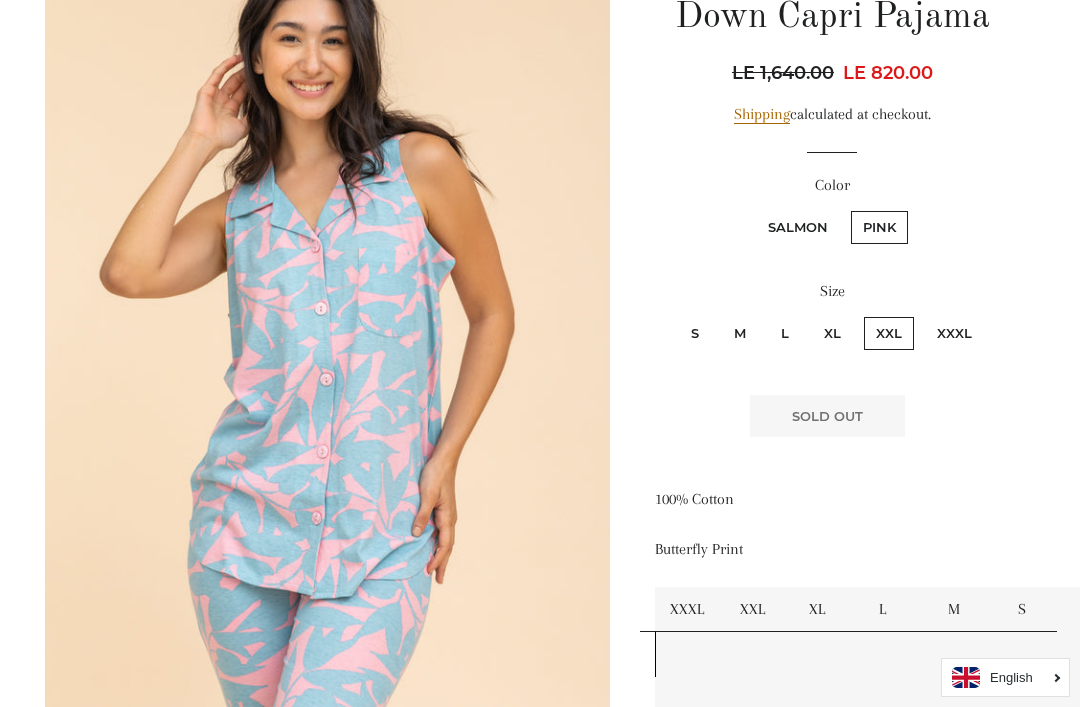 click on "XL" at bounding box center [832, 333] 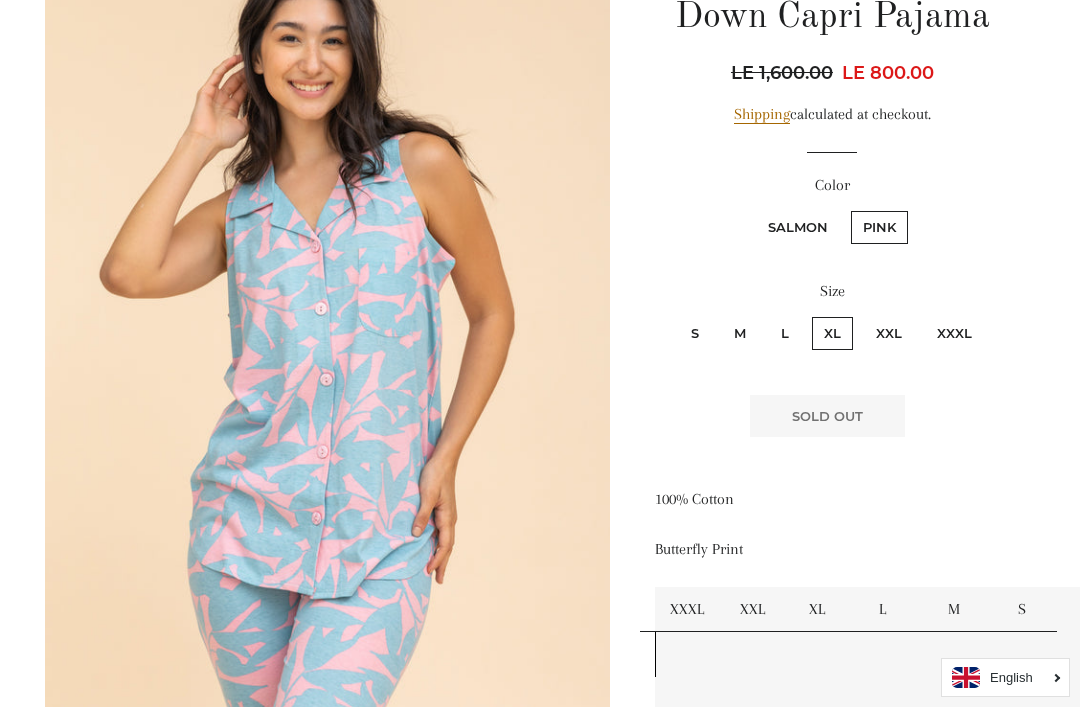click on "XXXL" at bounding box center [954, 333] 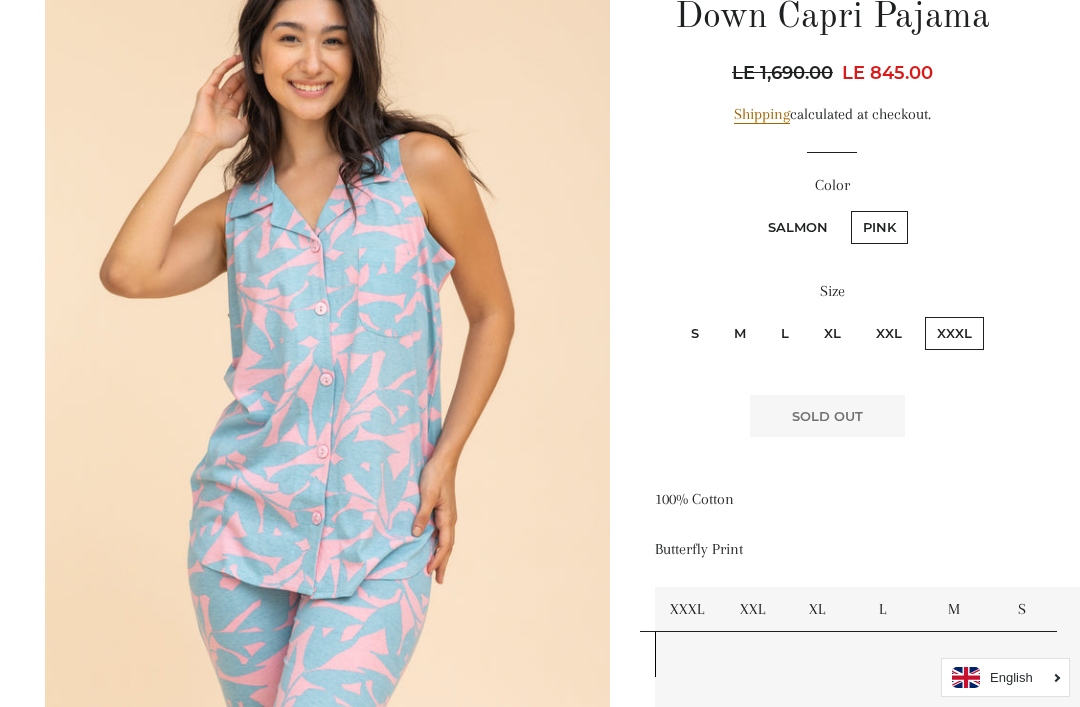 click on "L" at bounding box center [785, 333] 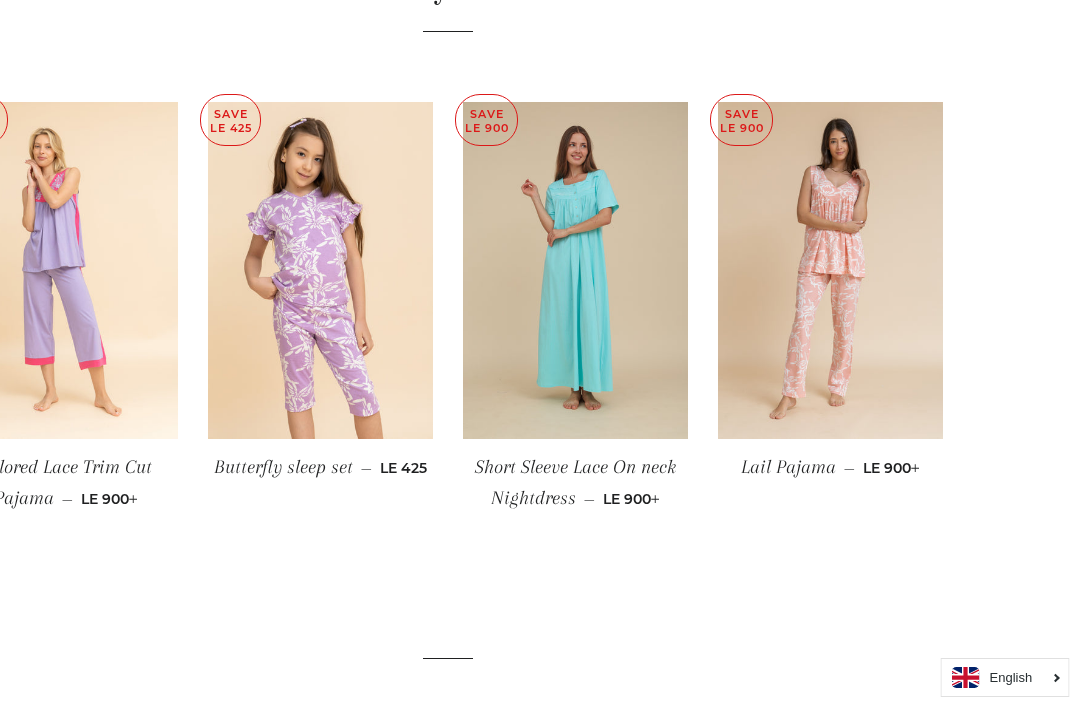 scroll, scrollTop: 1532, scrollLeft: 103, axis: both 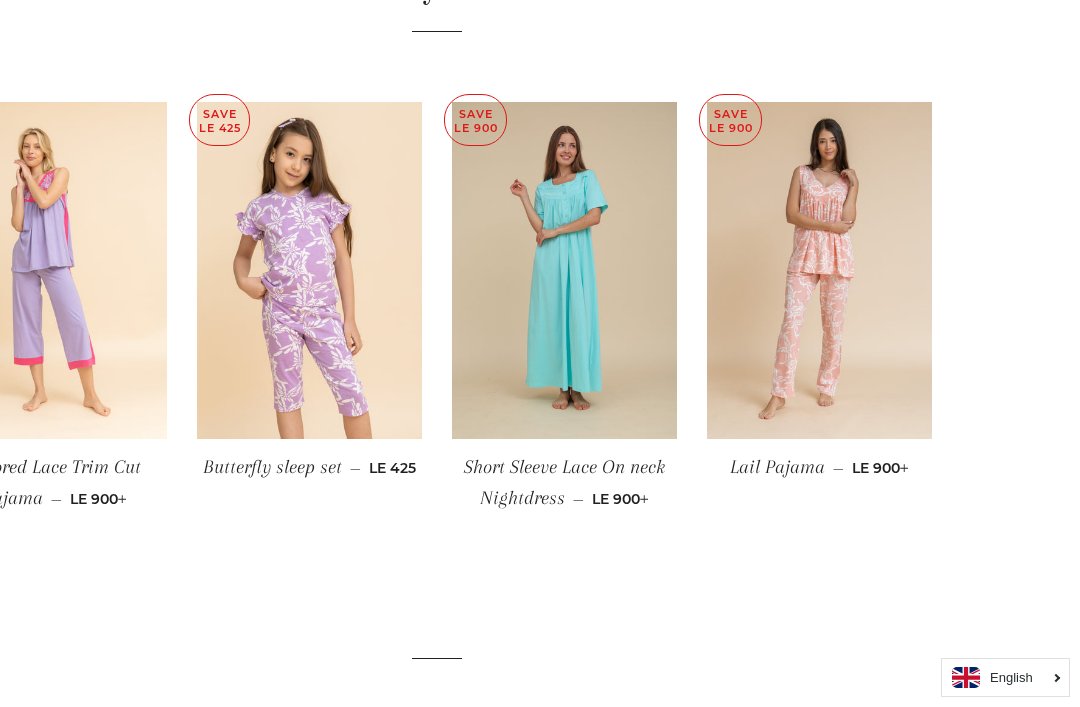 click at bounding box center [819, 271] 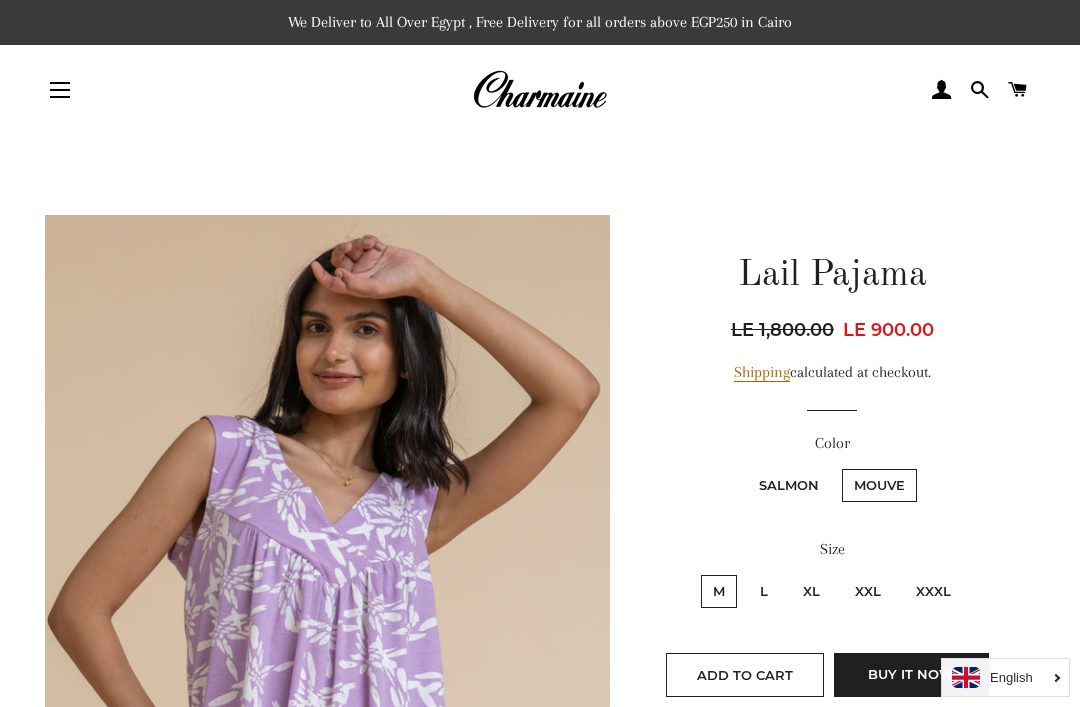 scroll, scrollTop: 0, scrollLeft: 0, axis: both 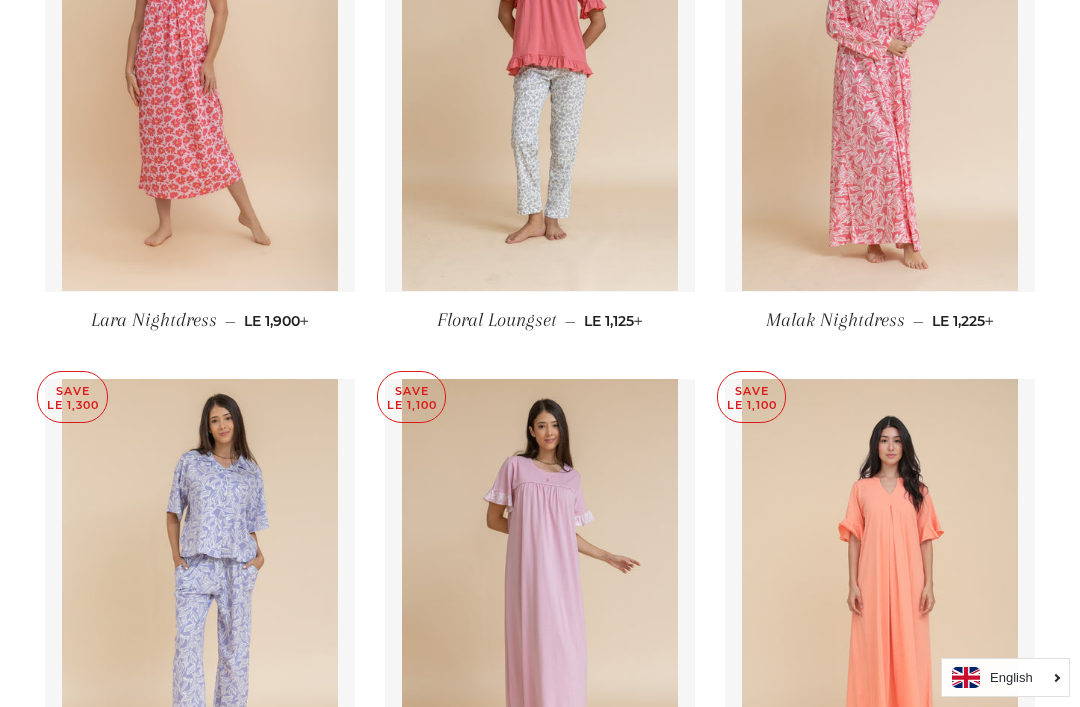 click at bounding box center (200, 84) 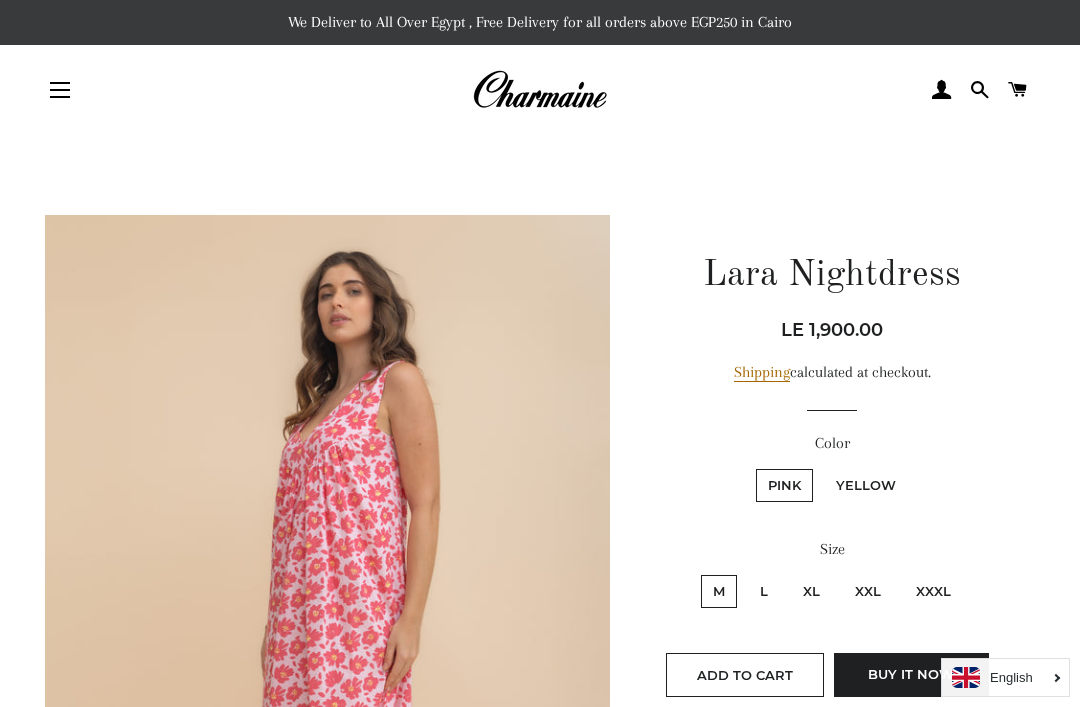 scroll, scrollTop: 196, scrollLeft: 0, axis: vertical 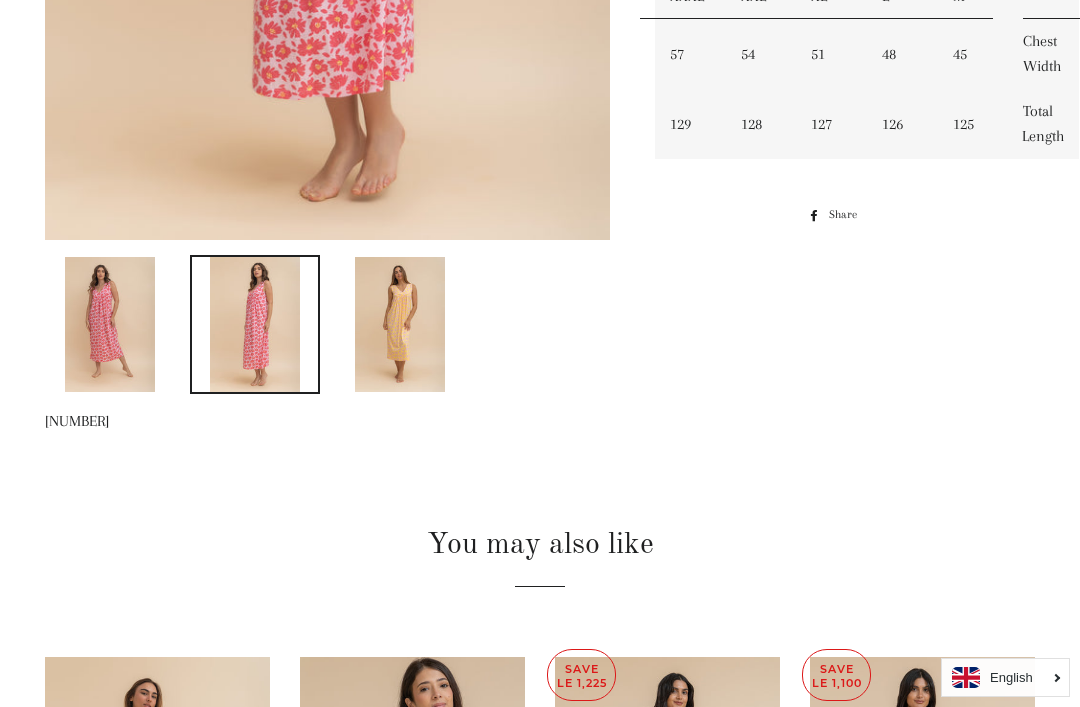 click at bounding box center [400, 324] 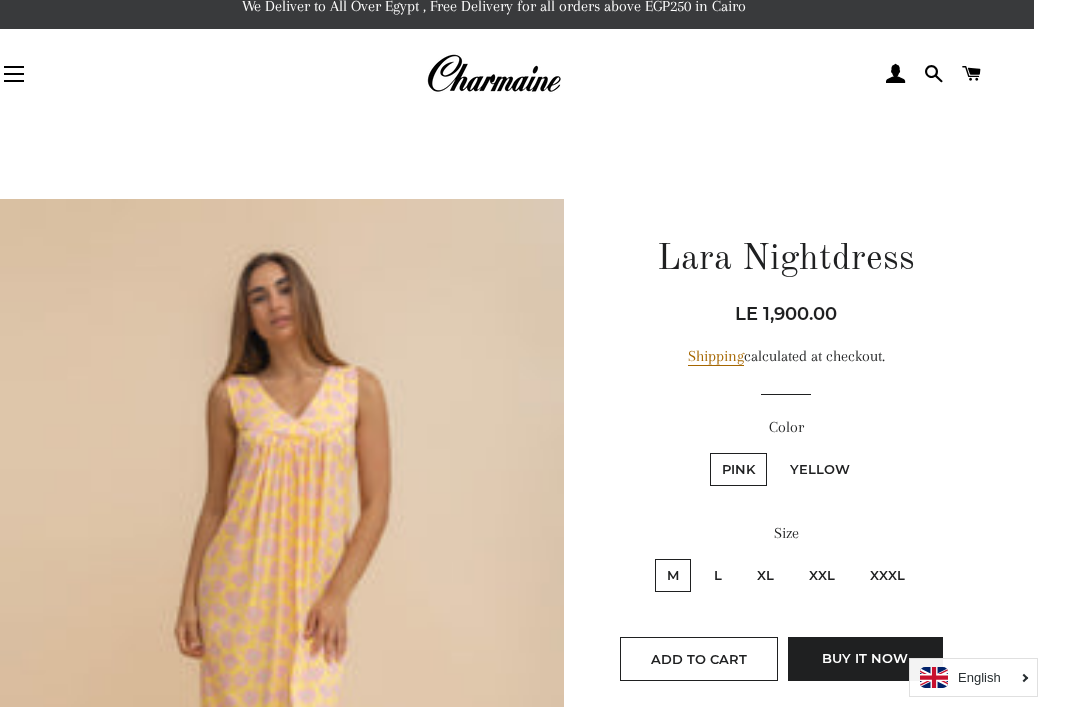 scroll, scrollTop: 0, scrollLeft: 14, axis: horizontal 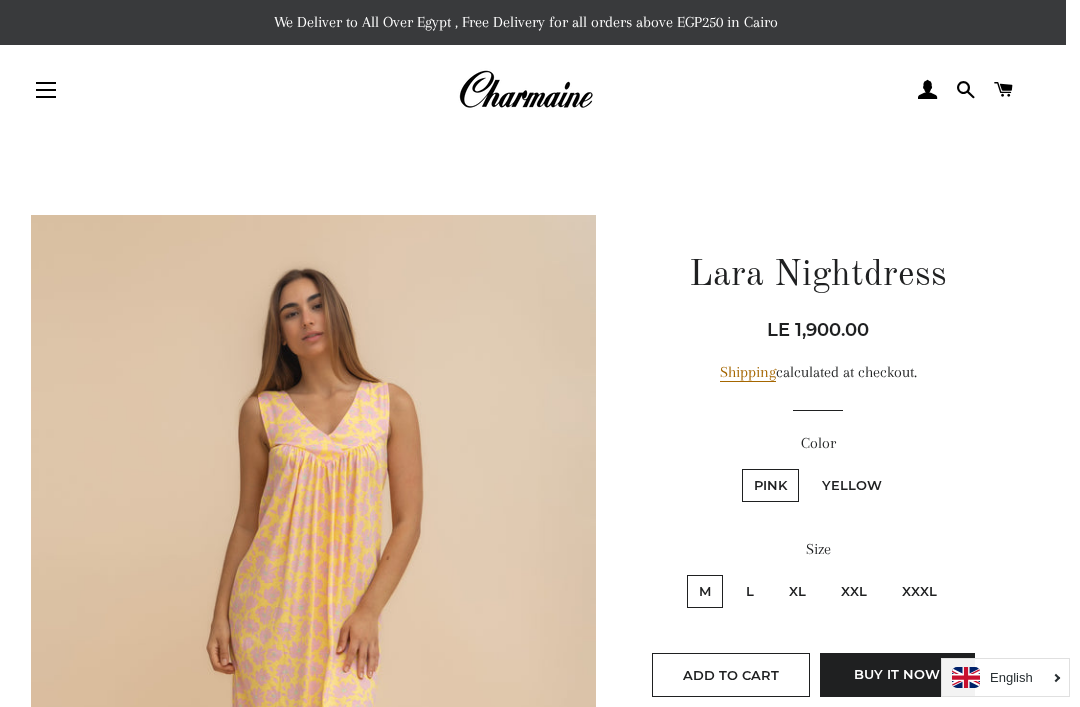 click at bounding box center (525, 90) 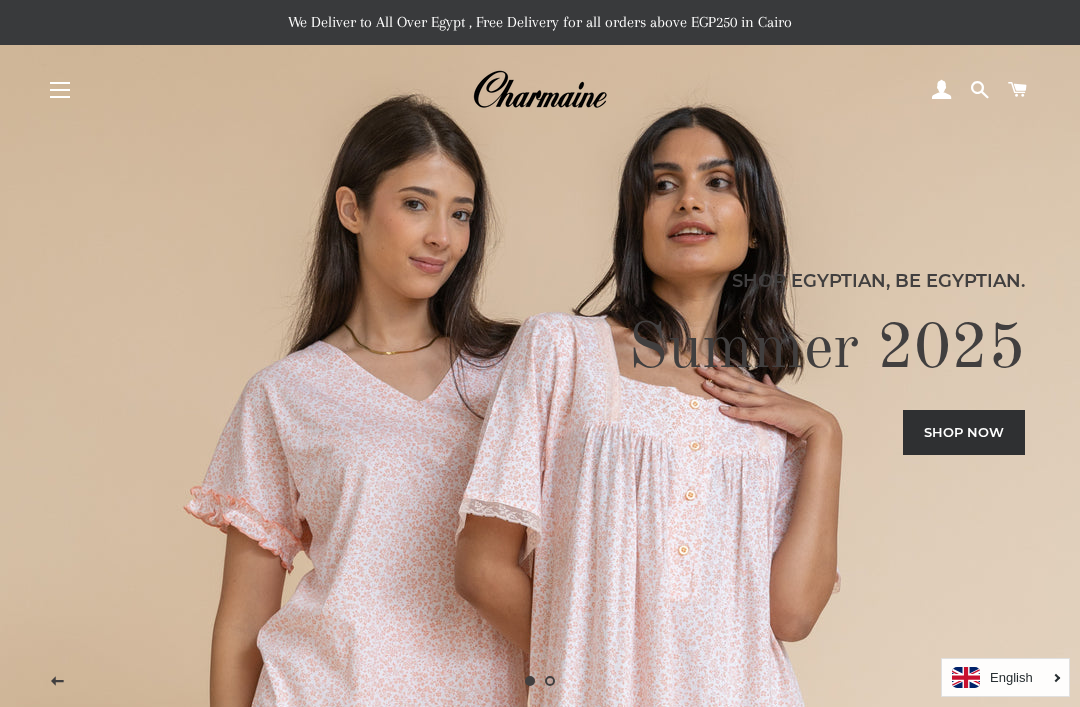 scroll, scrollTop: 0, scrollLeft: 0, axis: both 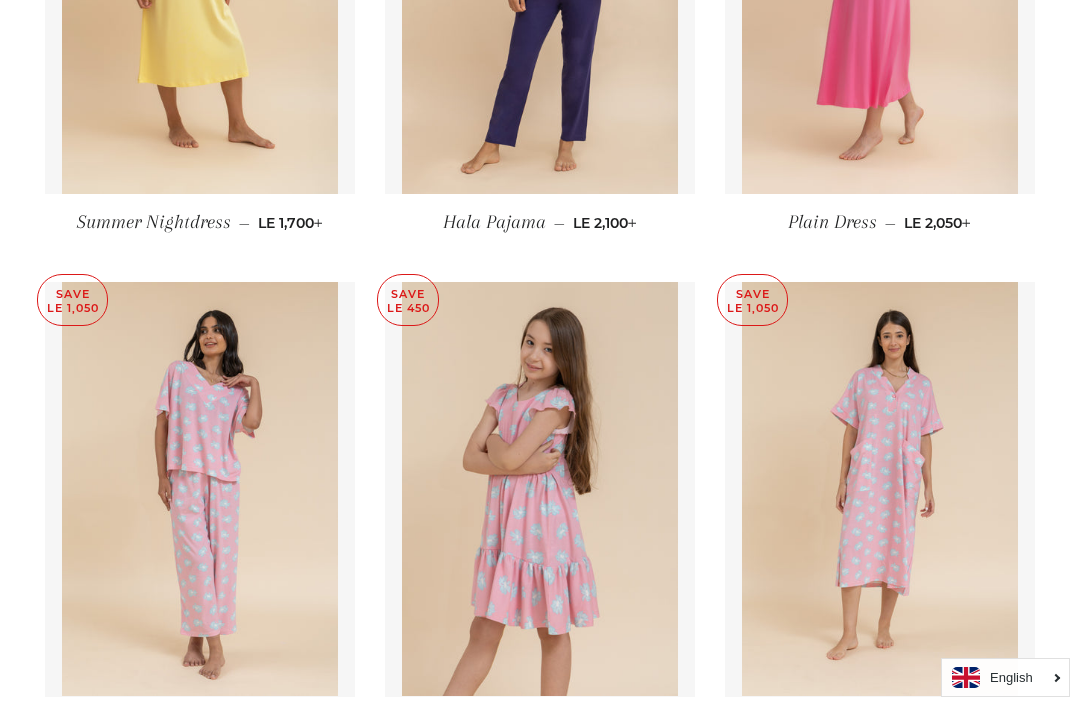 click at bounding box center [880, -14] 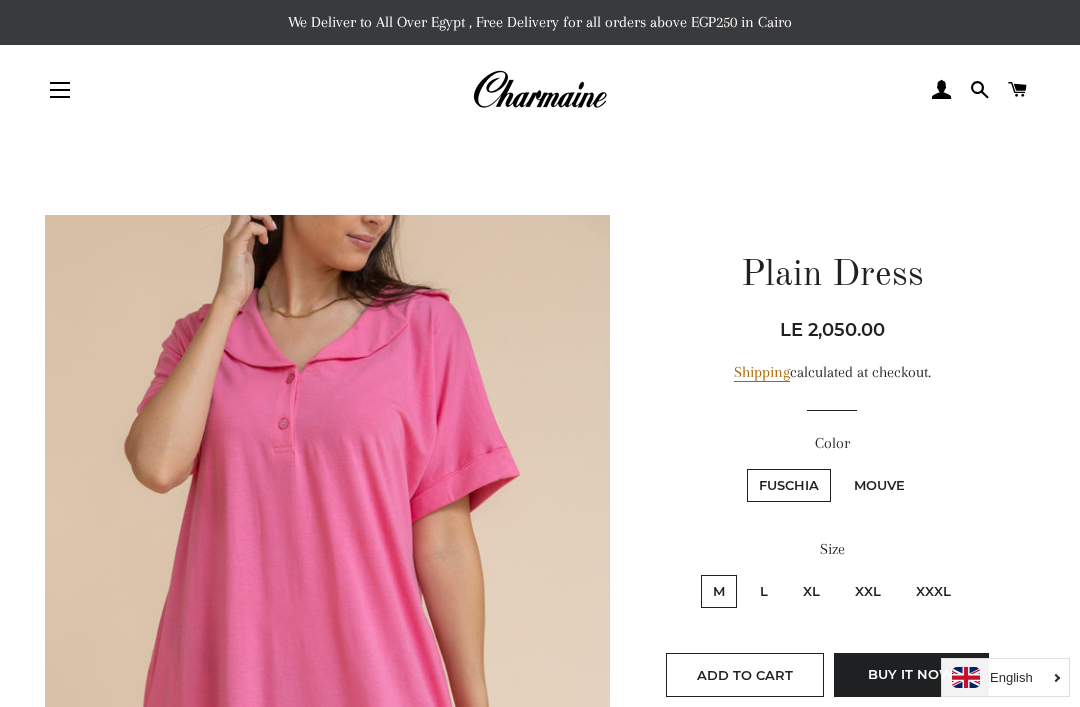 scroll, scrollTop: 0, scrollLeft: 0, axis: both 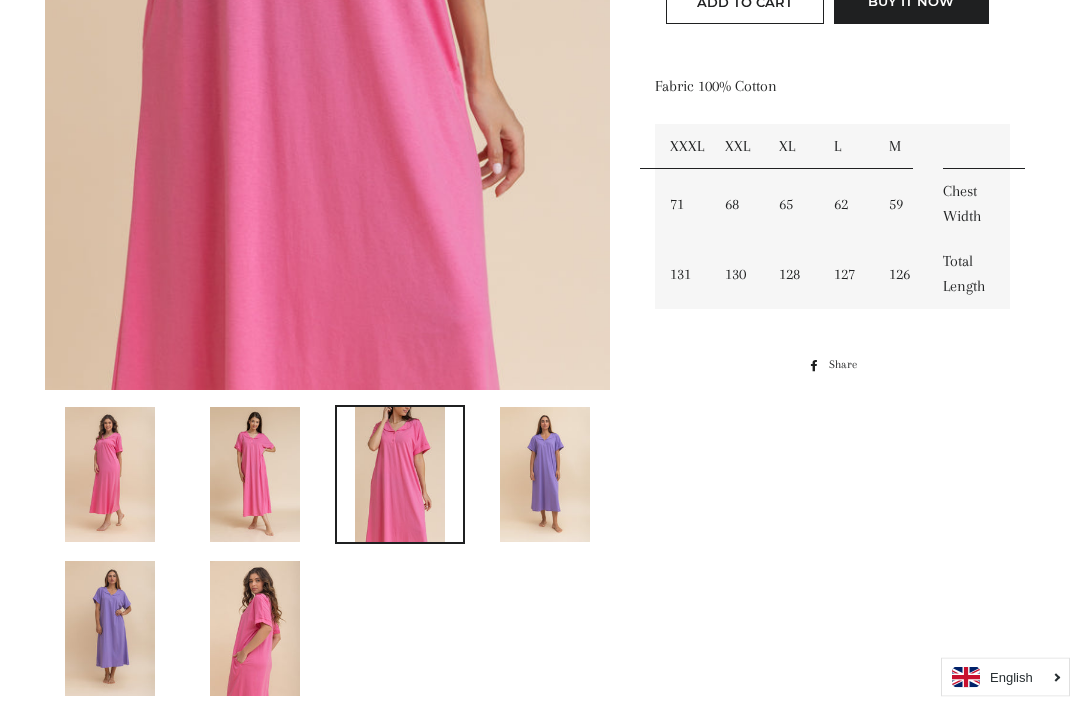 click at bounding box center [545, 475] 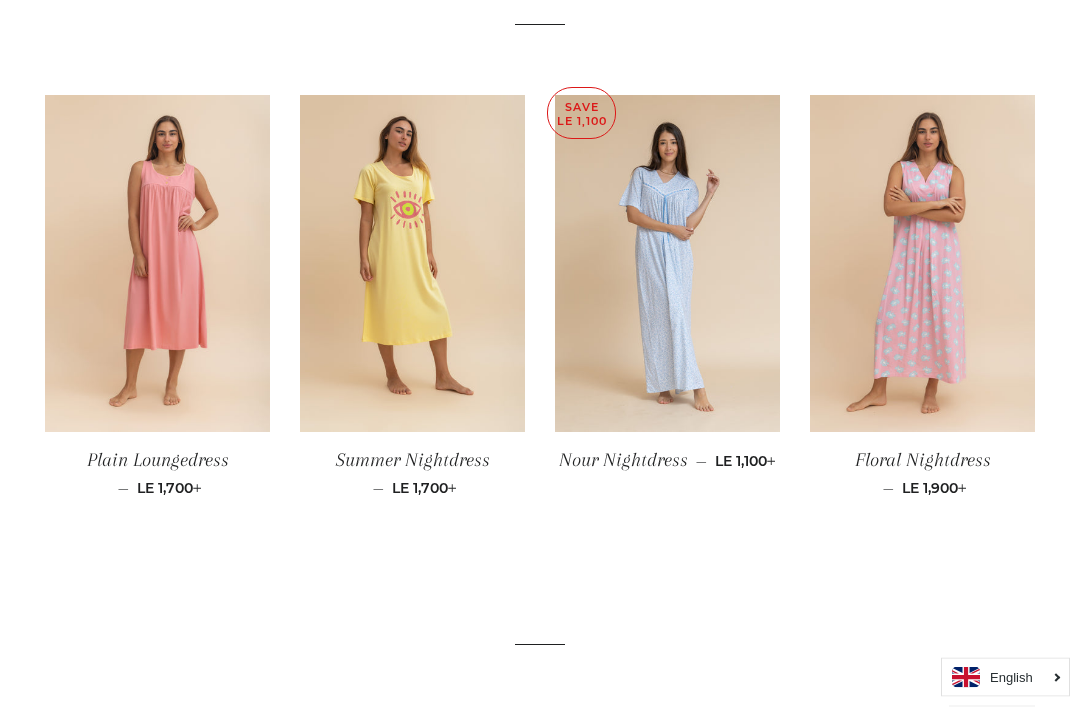 scroll, scrollTop: 1539, scrollLeft: 0, axis: vertical 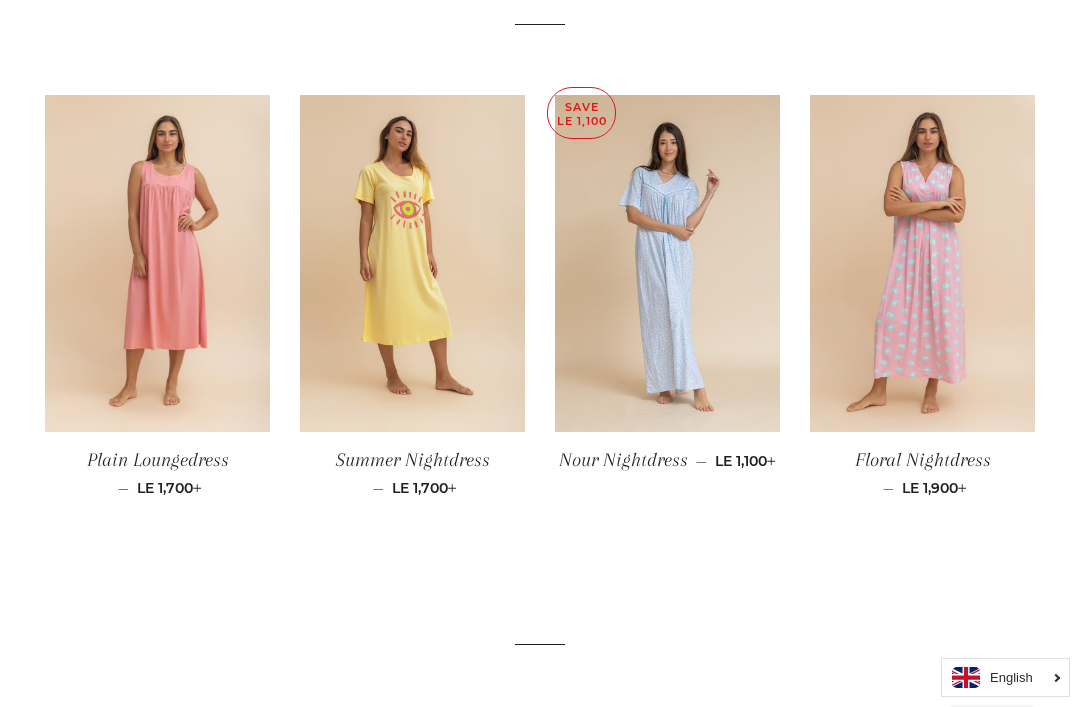 click at bounding box center (922, 264) 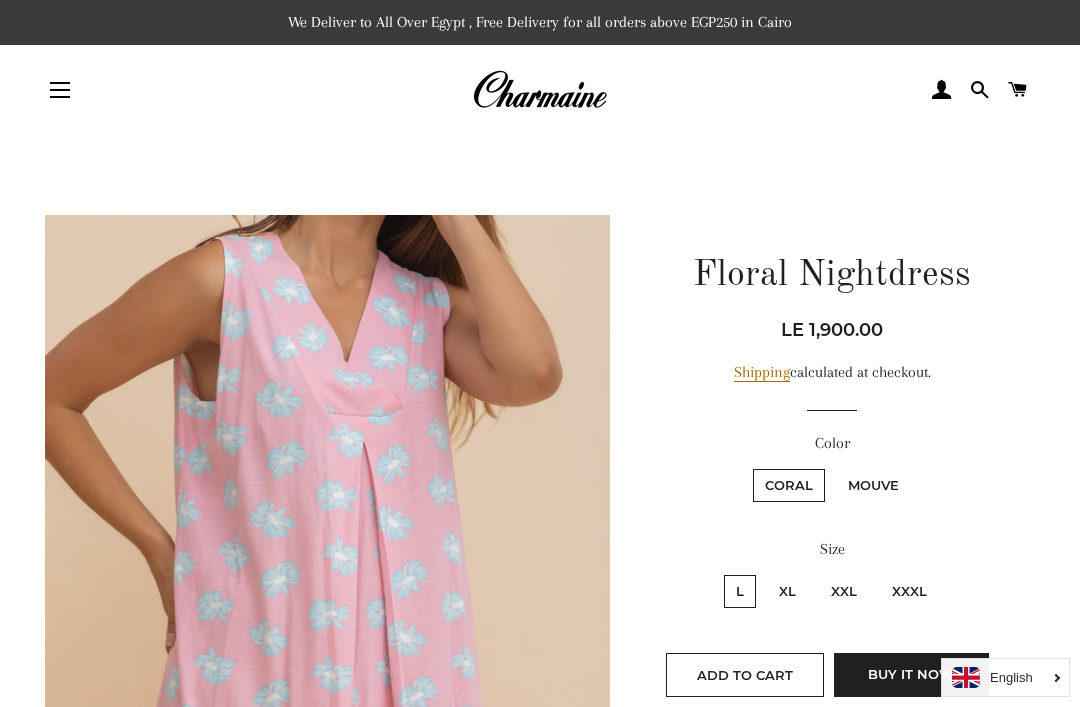 scroll, scrollTop: 0, scrollLeft: 0, axis: both 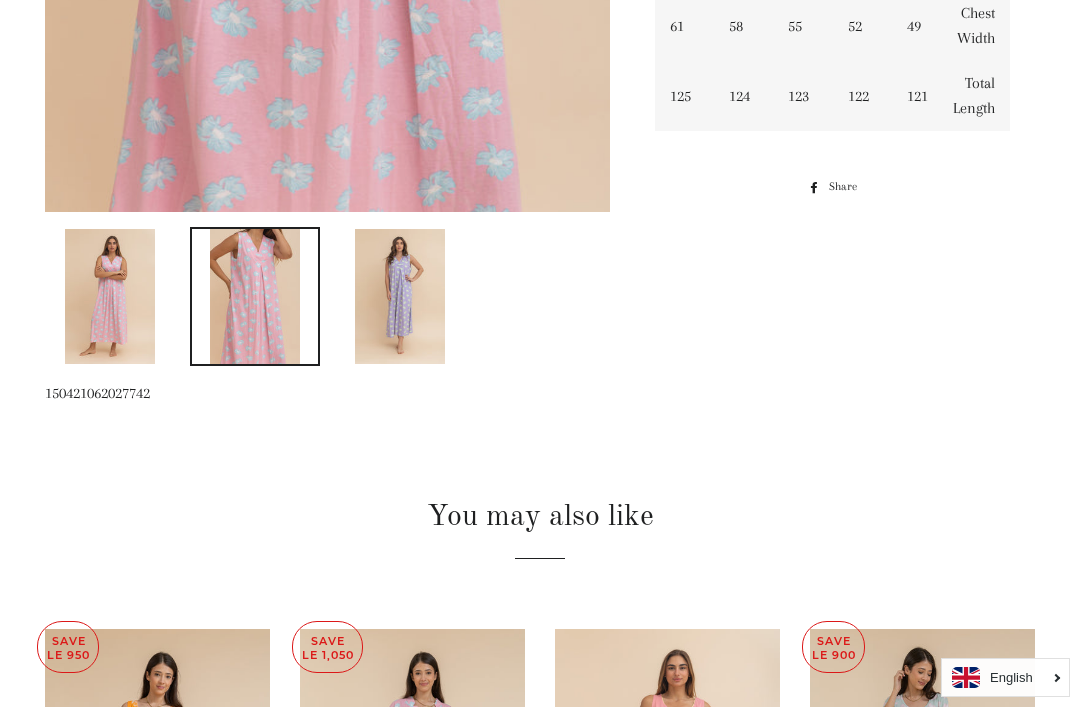 click at bounding box center (400, 296) 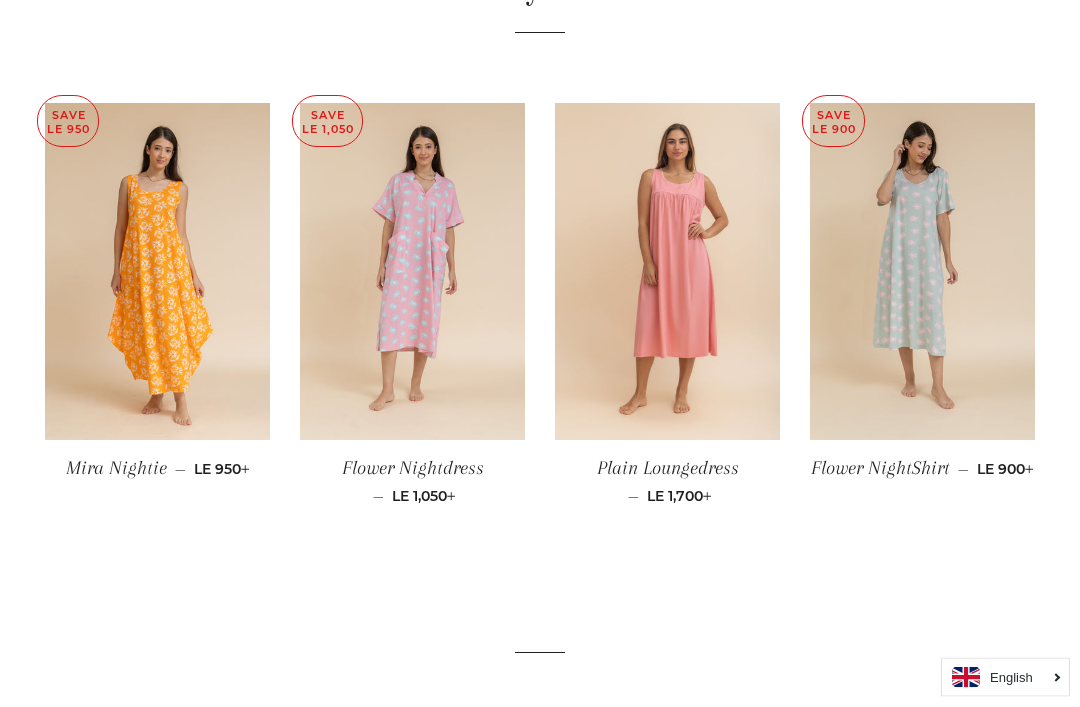 scroll, scrollTop: 1377, scrollLeft: 0, axis: vertical 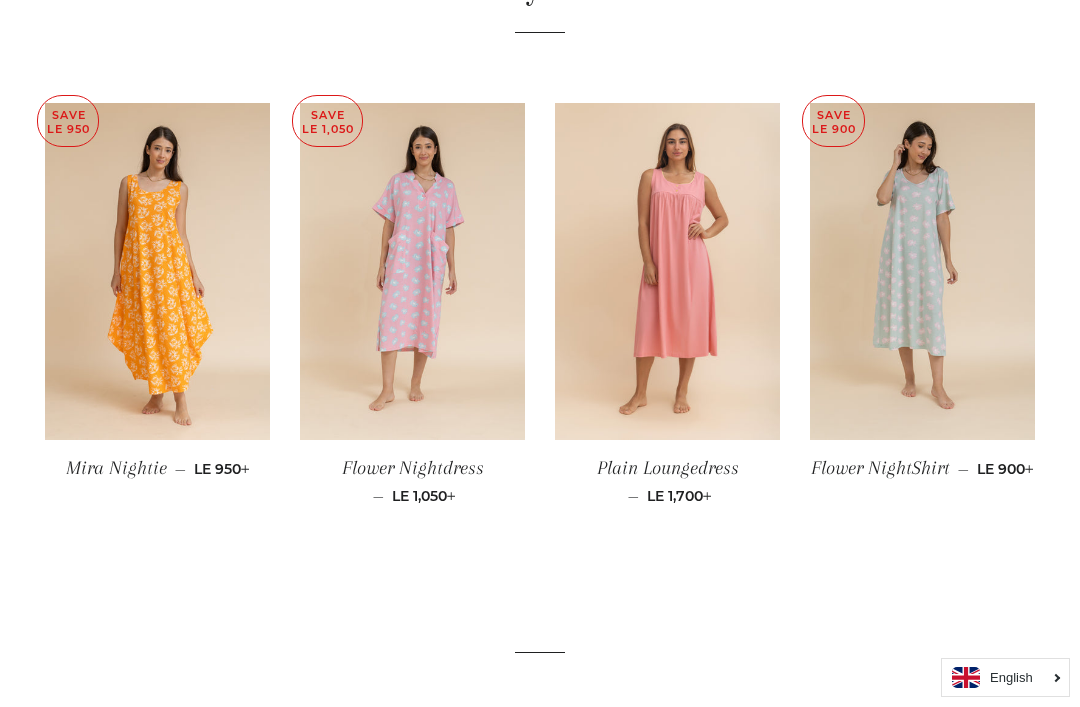 click at bounding box center [157, 272] 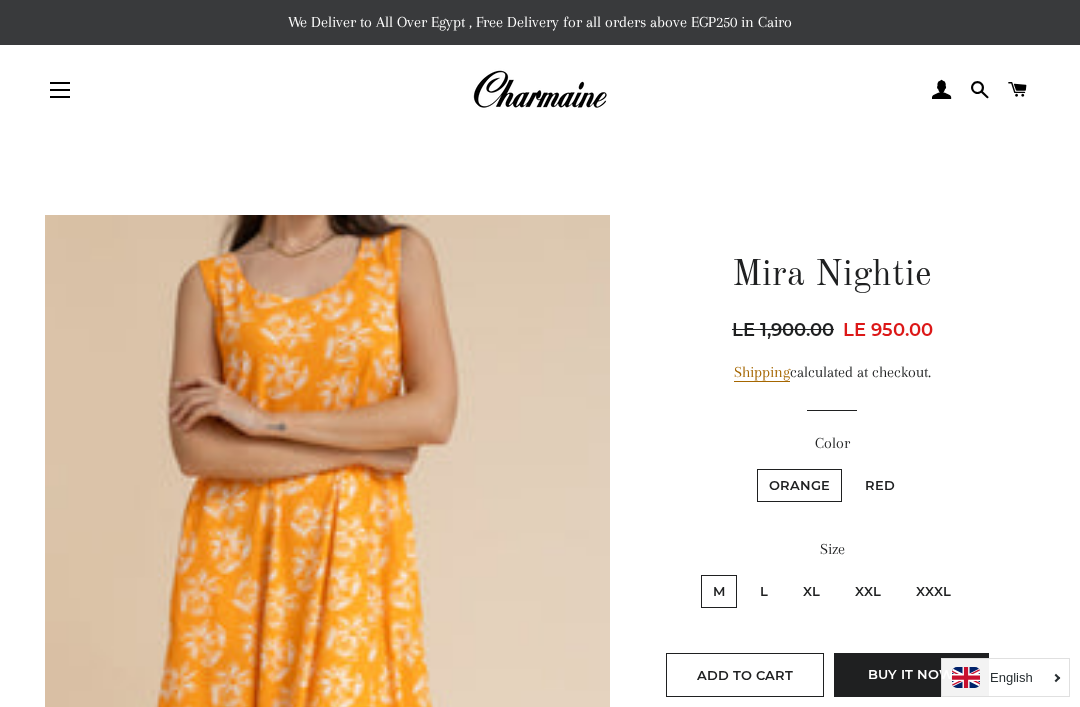 scroll, scrollTop: 0, scrollLeft: 0, axis: both 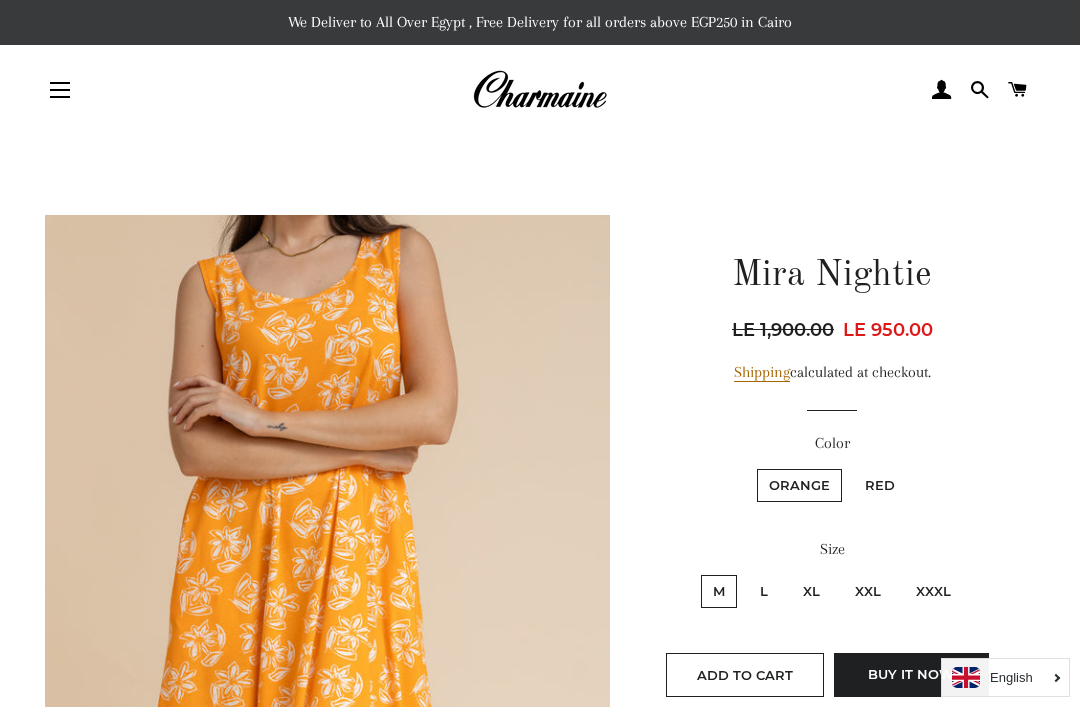 click at bounding box center [539, 90] 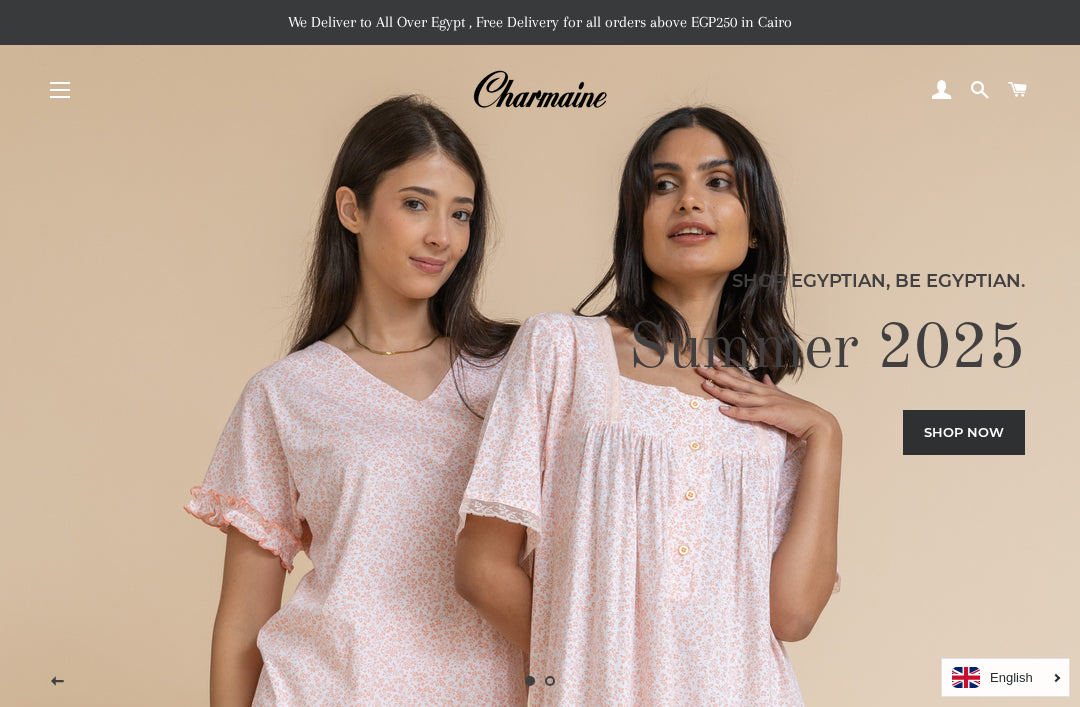 scroll, scrollTop: 0, scrollLeft: 0, axis: both 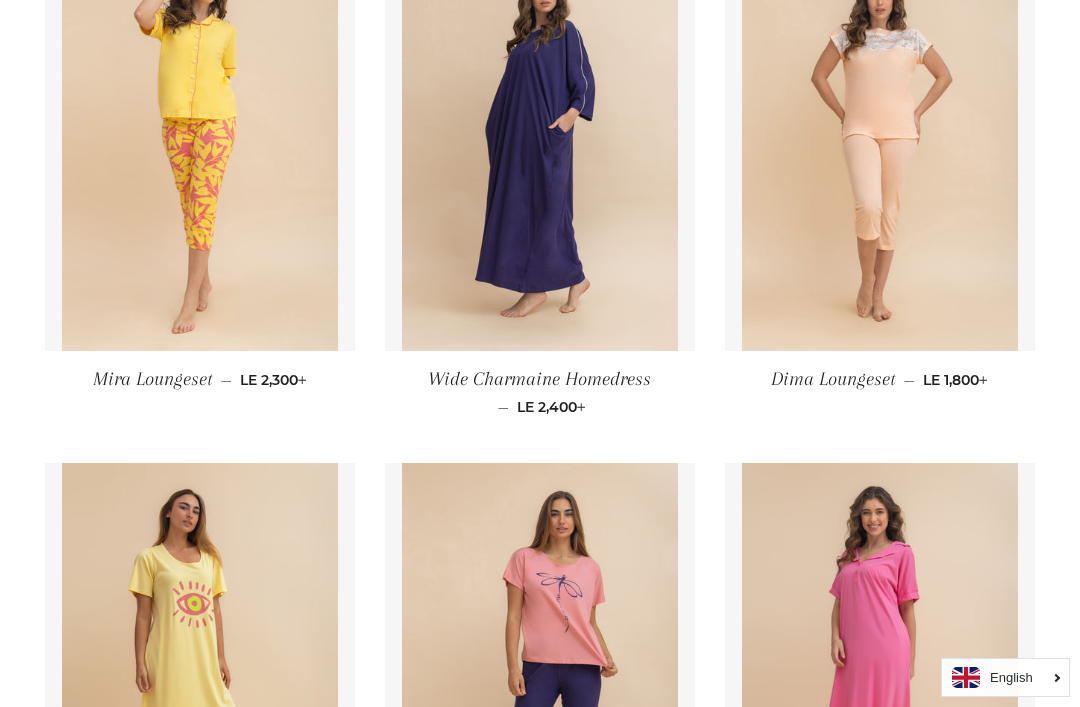 click at bounding box center [880, 143] 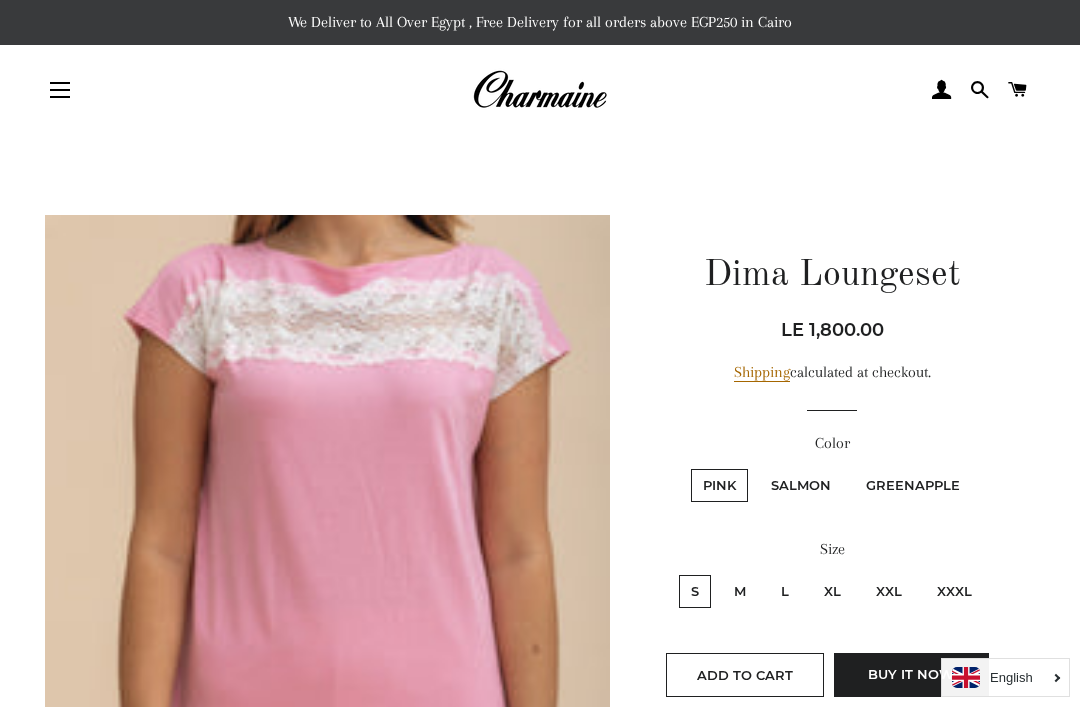 scroll, scrollTop: 0, scrollLeft: 0, axis: both 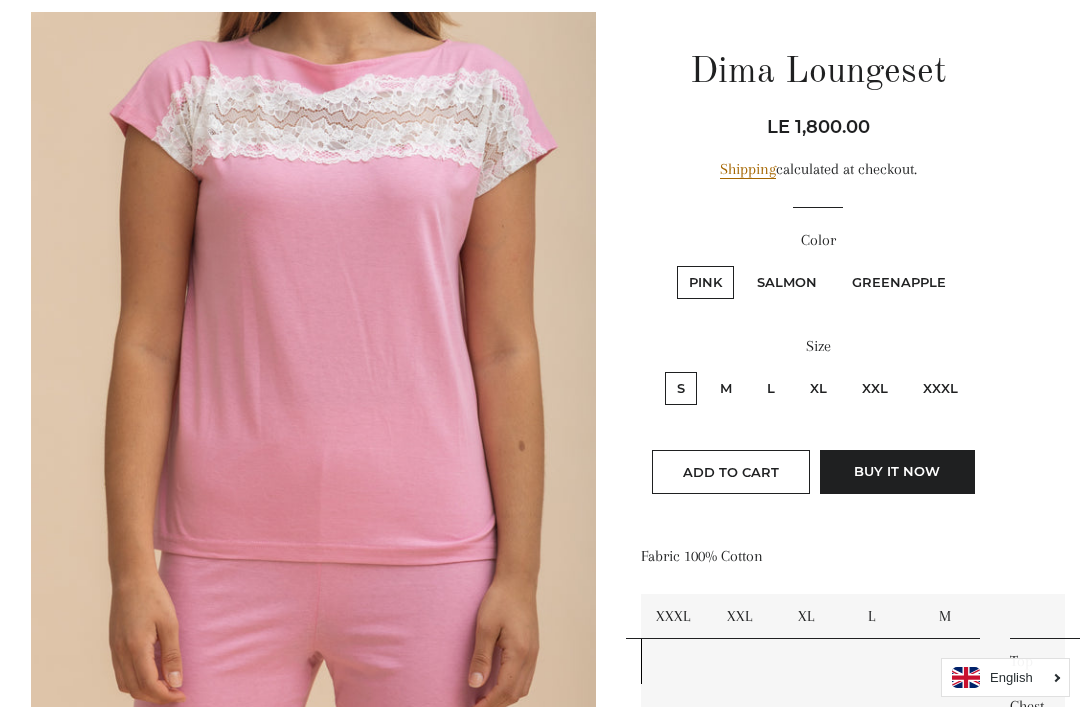 click on "Salmon" at bounding box center [787, 282] 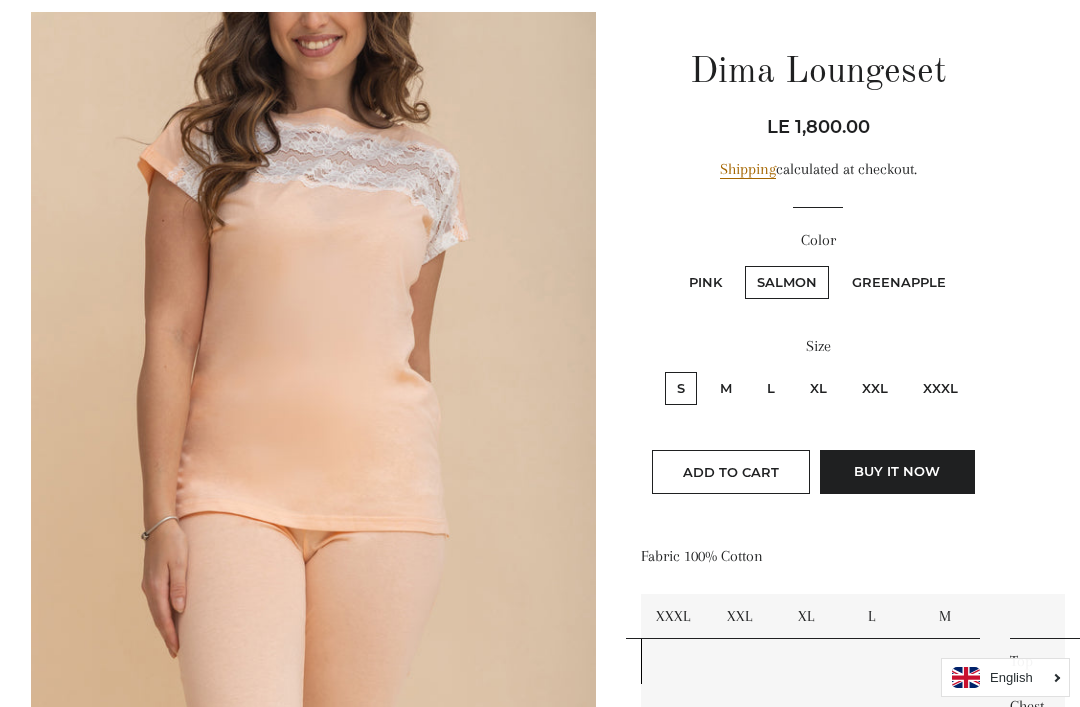 click on "GreenApple" at bounding box center [899, 282] 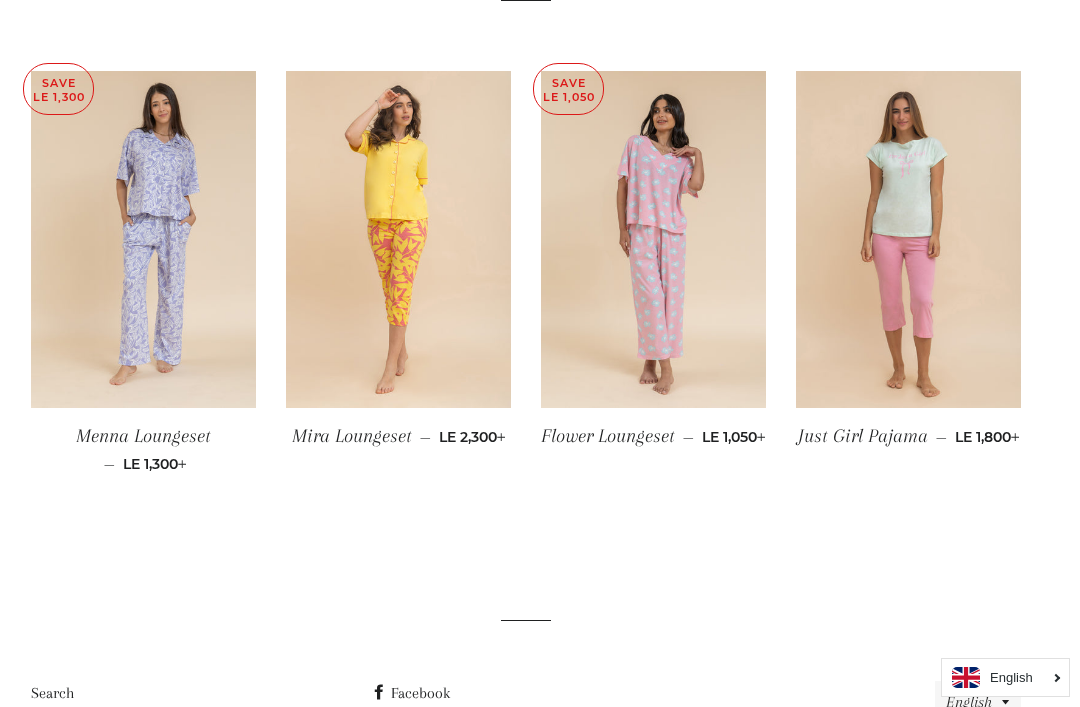 scroll, scrollTop: 1629, scrollLeft: 14, axis: both 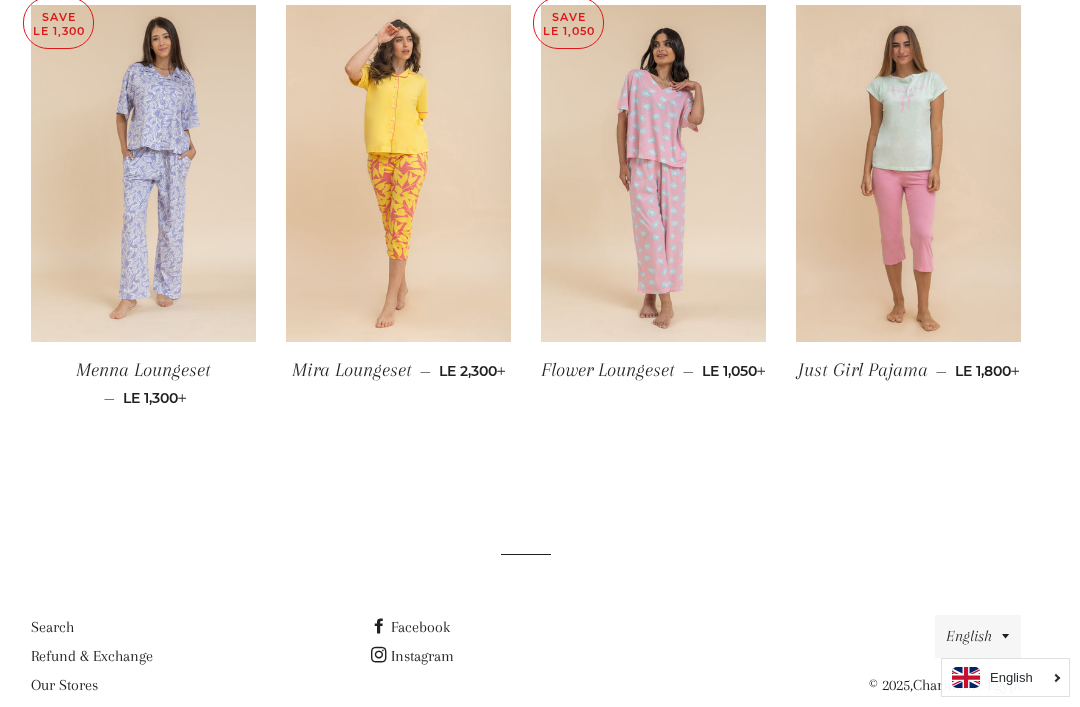 click at bounding box center [908, 174] 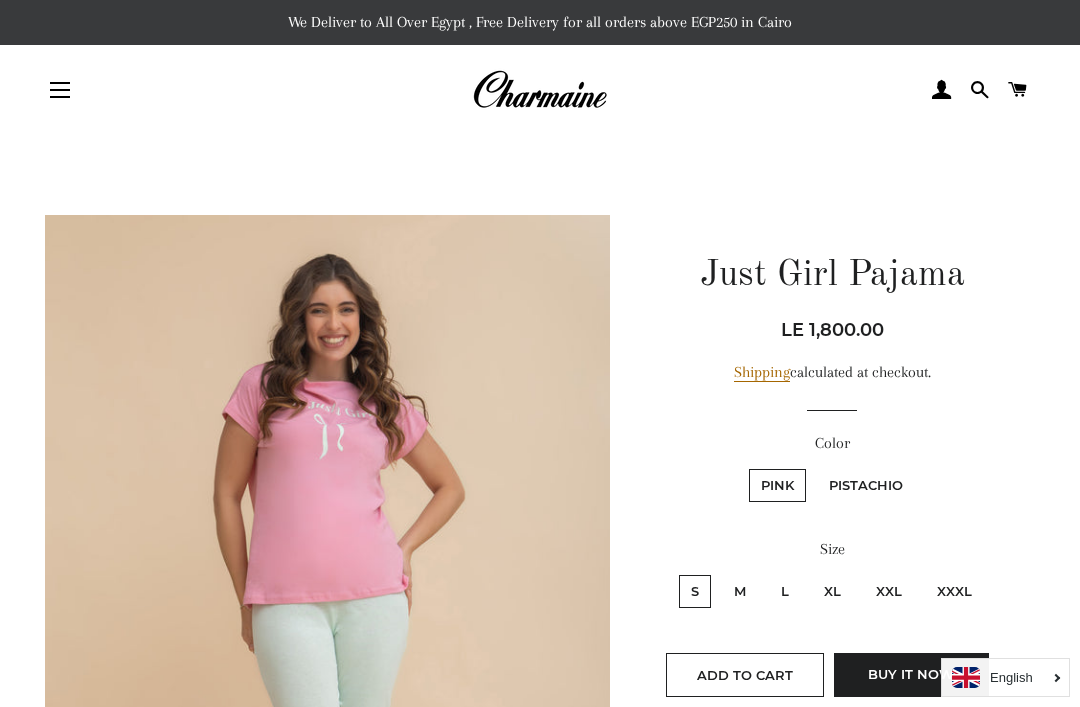 scroll, scrollTop: 0, scrollLeft: 0, axis: both 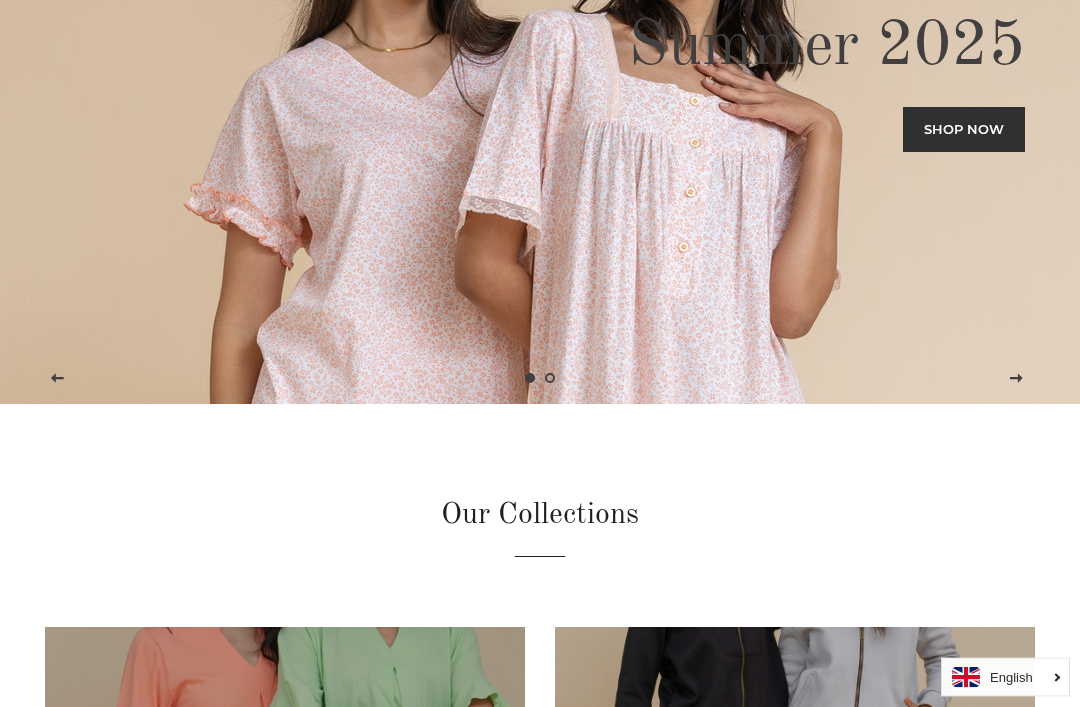 click on "Shop now" at bounding box center [964, 130] 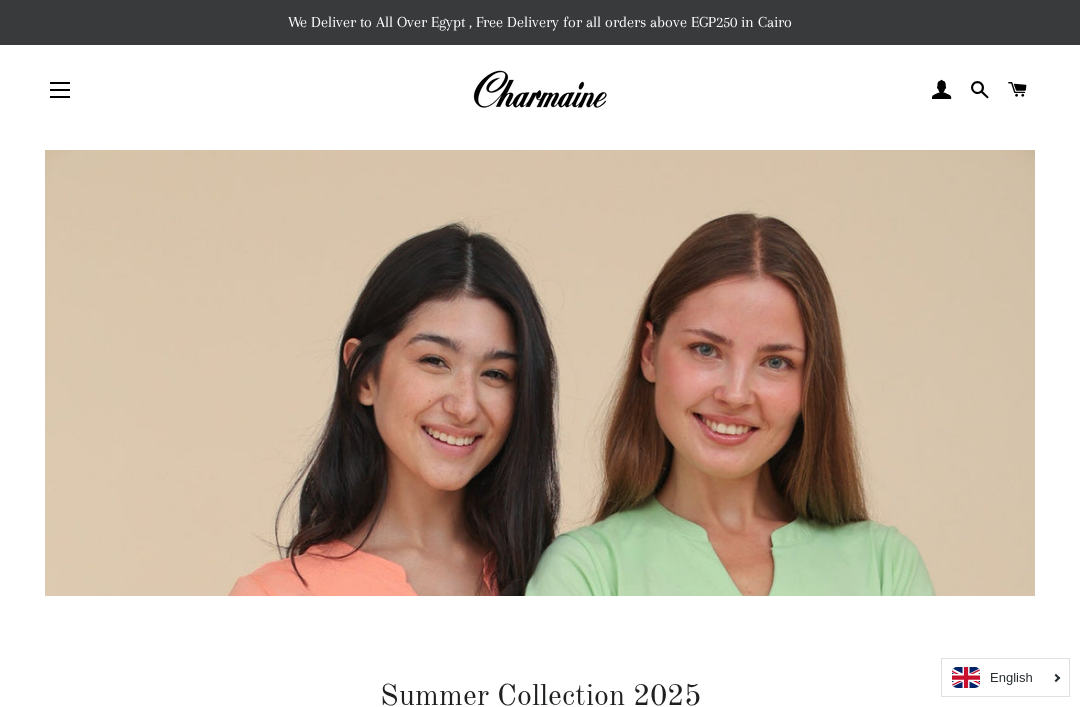 scroll, scrollTop: 0, scrollLeft: 0, axis: both 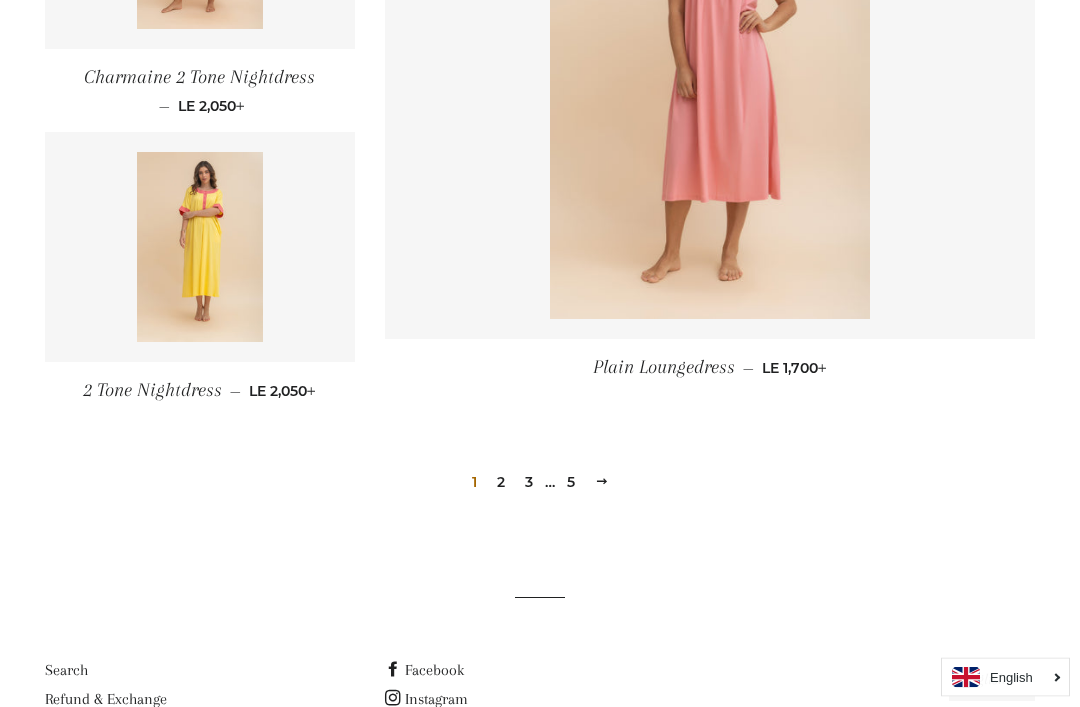 click on "2" at bounding box center [501, 483] 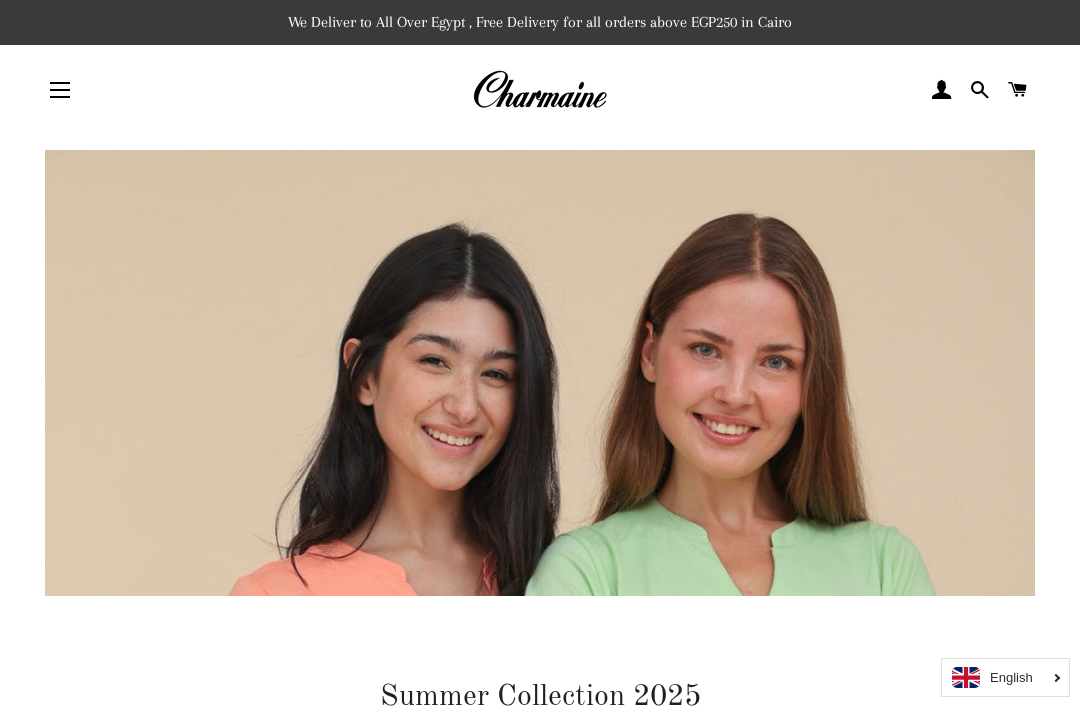 scroll, scrollTop: 0, scrollLeft: 0, axis: both 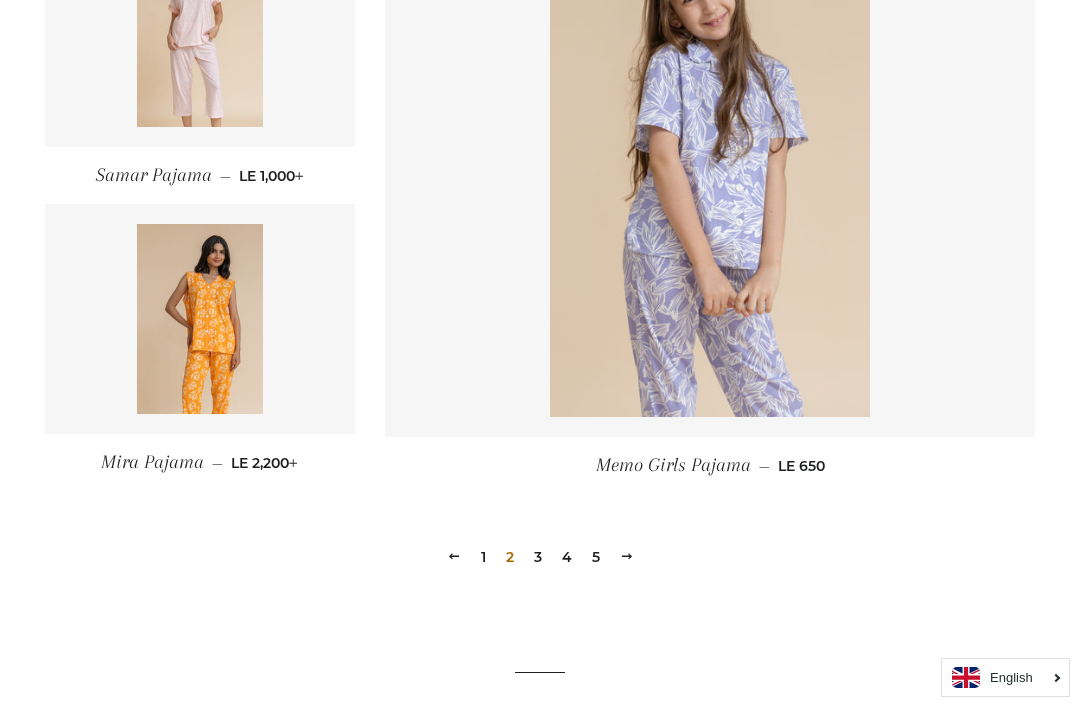 click on "3" at bounding box center [538, 557] 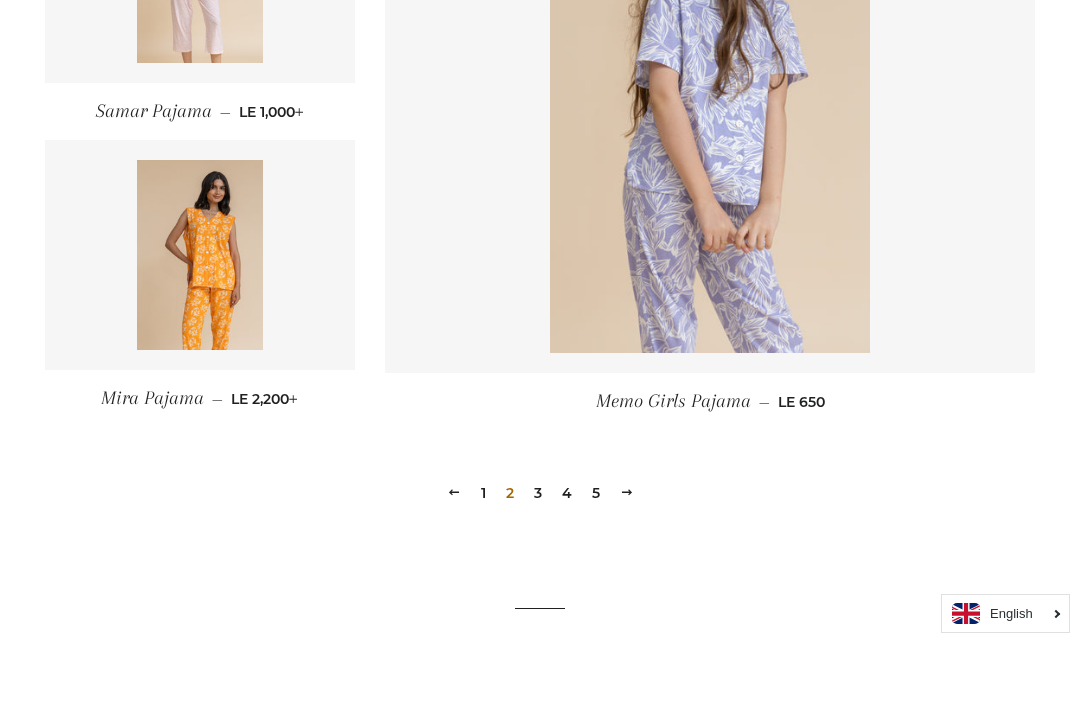 scroll, scrollTop: 2756, scrollLeft: 0, axis: vertical 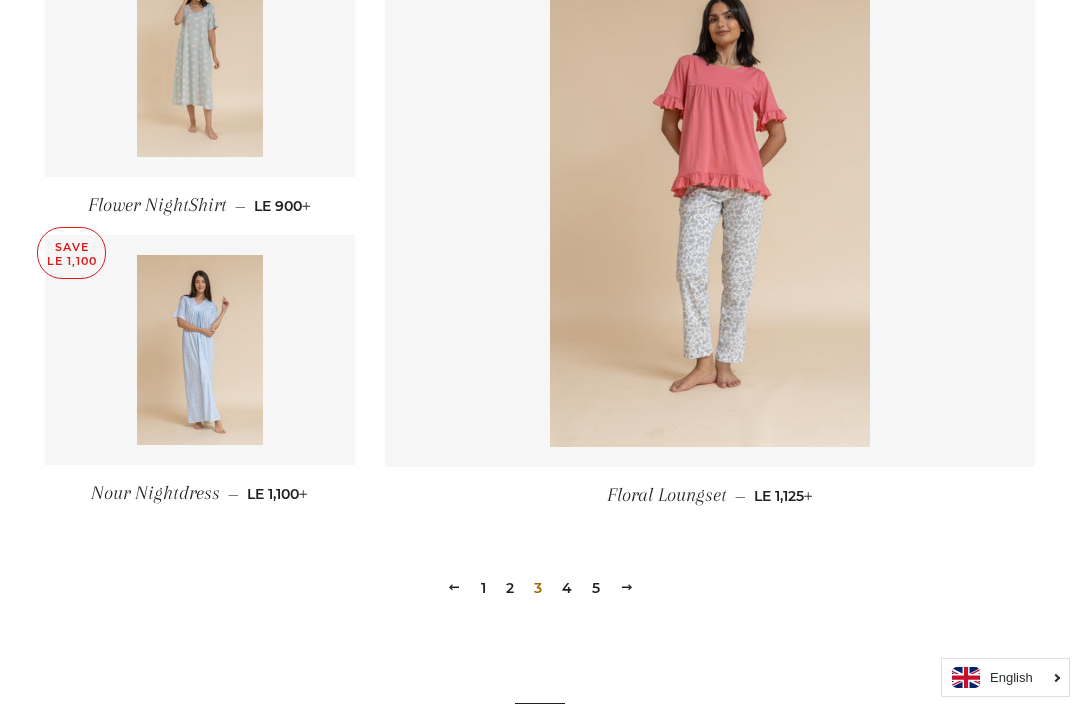 click on "4" at bounding box center [567, 588] 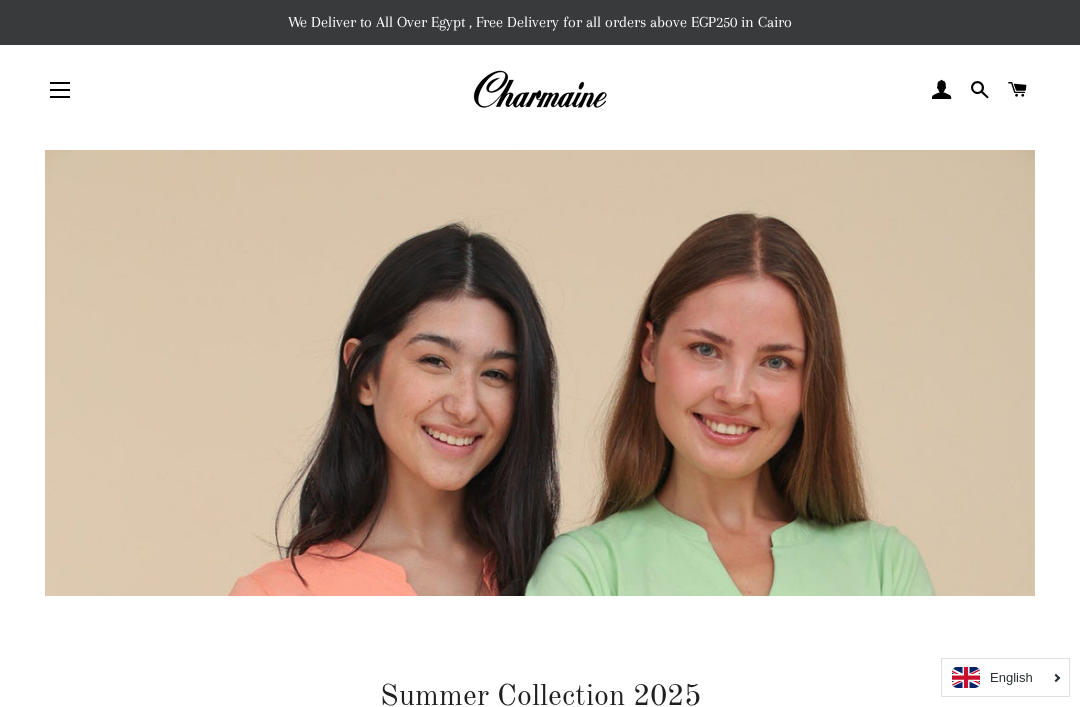 scroll, scrollTop: 0, scrollLeft: 0, axis: both 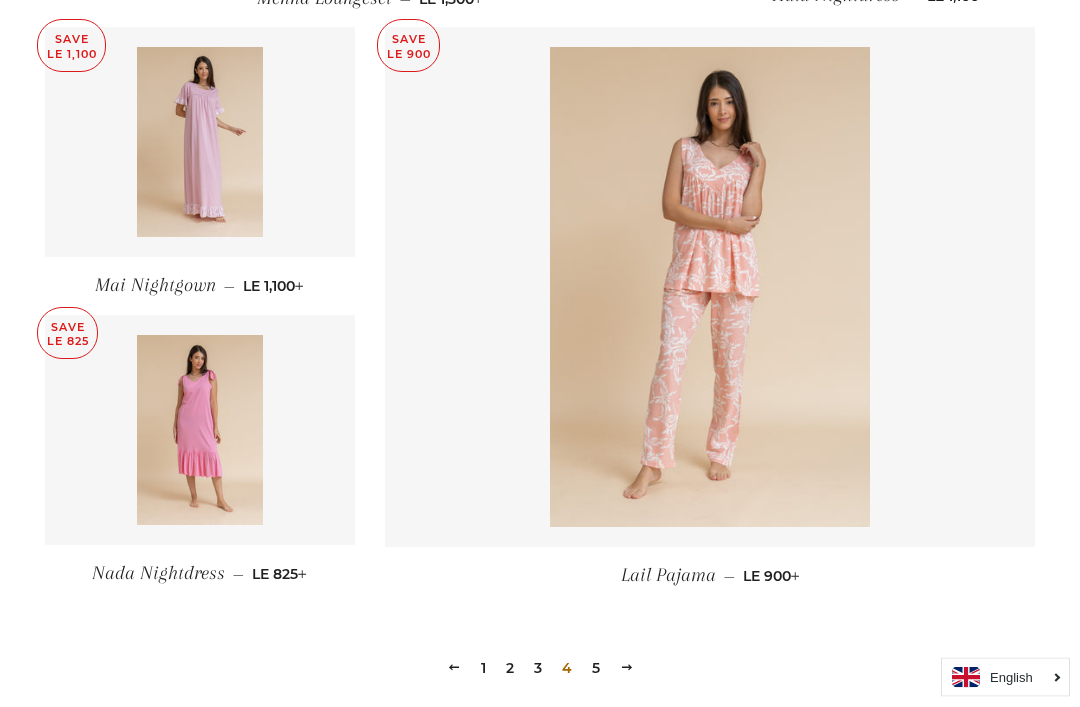click on "Next" at bounding box center [627, 668] 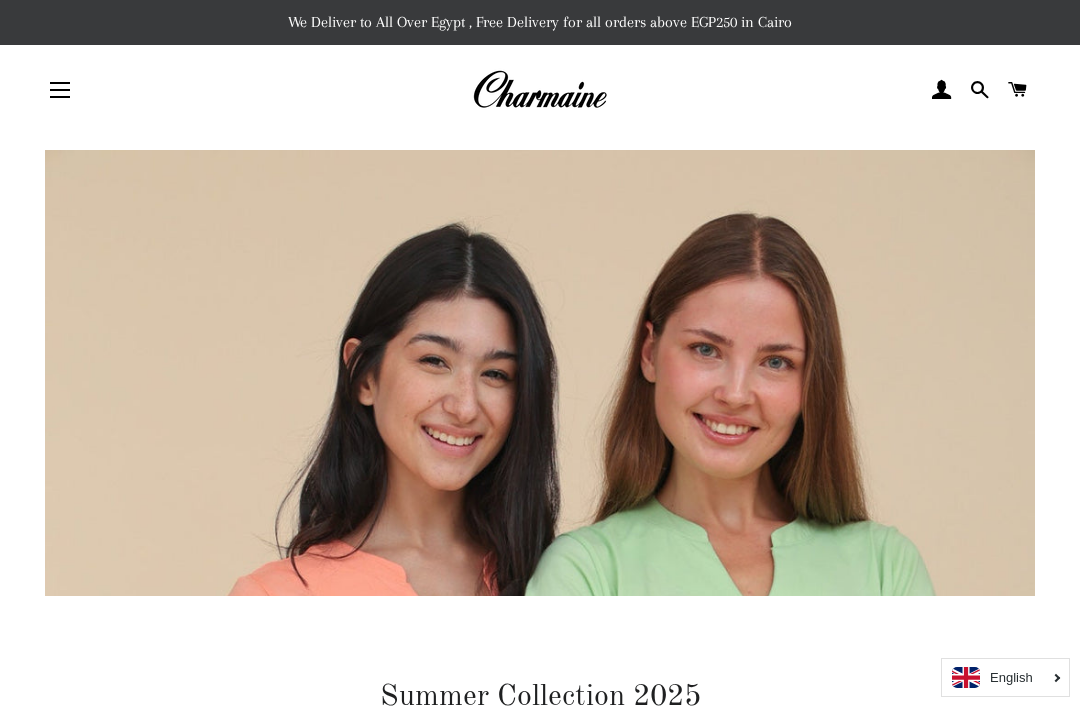 scroll, scrollTop: 0, scrollLeft: 0, axis: both 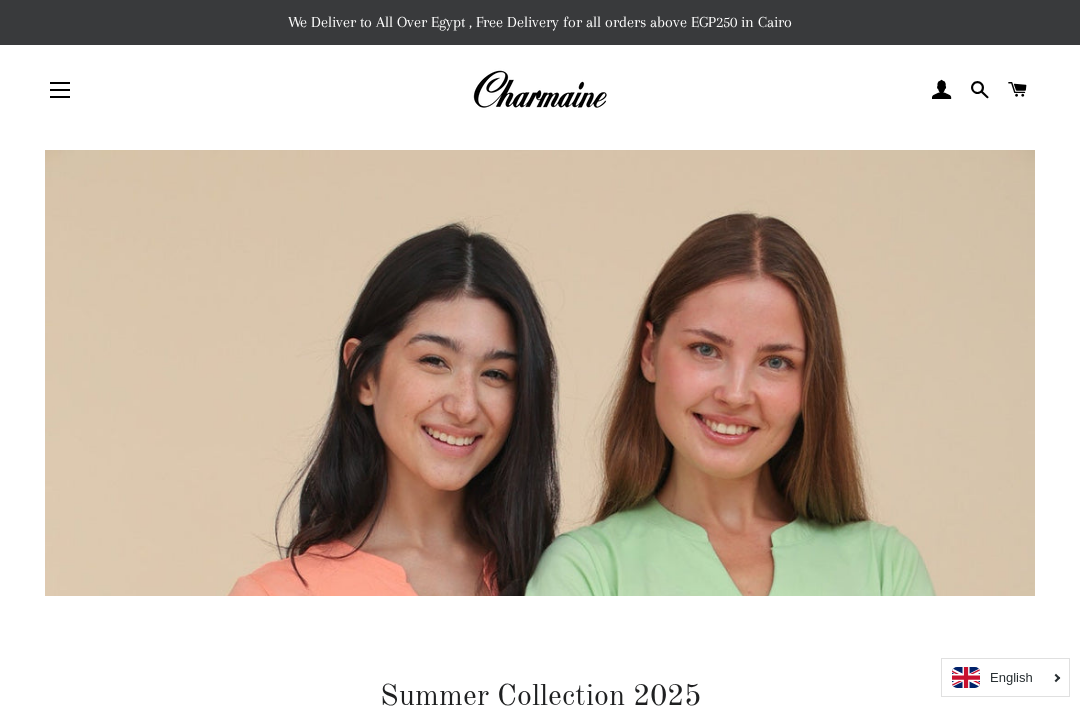 click at bounding box center (539, 90) 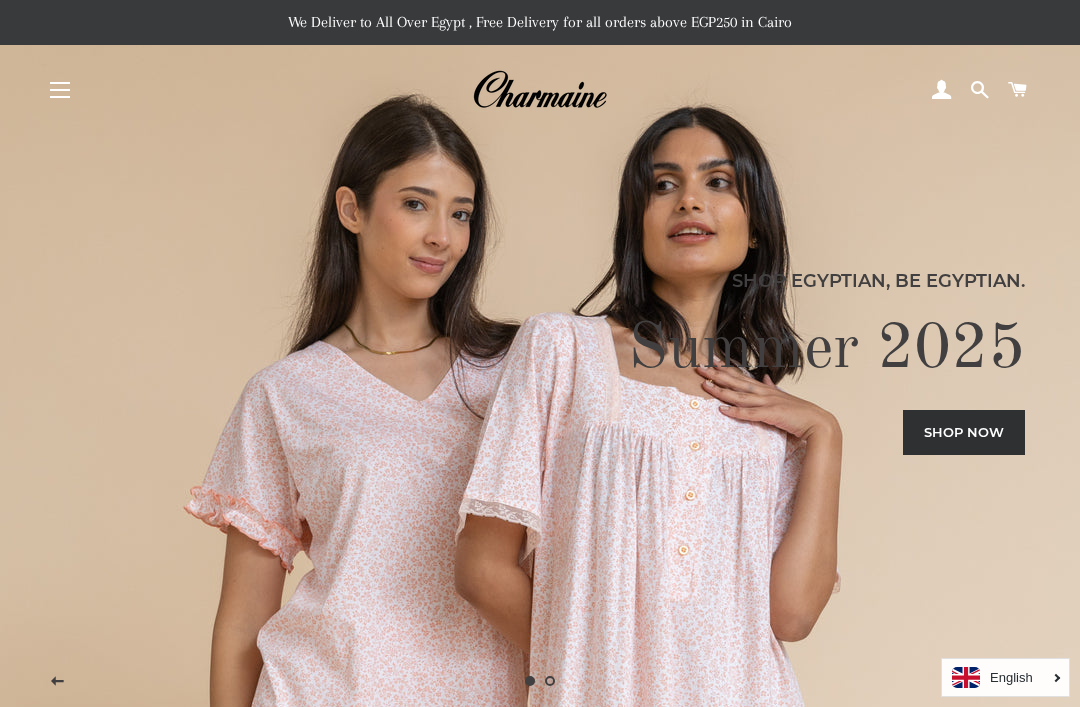 scroll, scrollTop: 0, scrollLeft: 0, axis: both 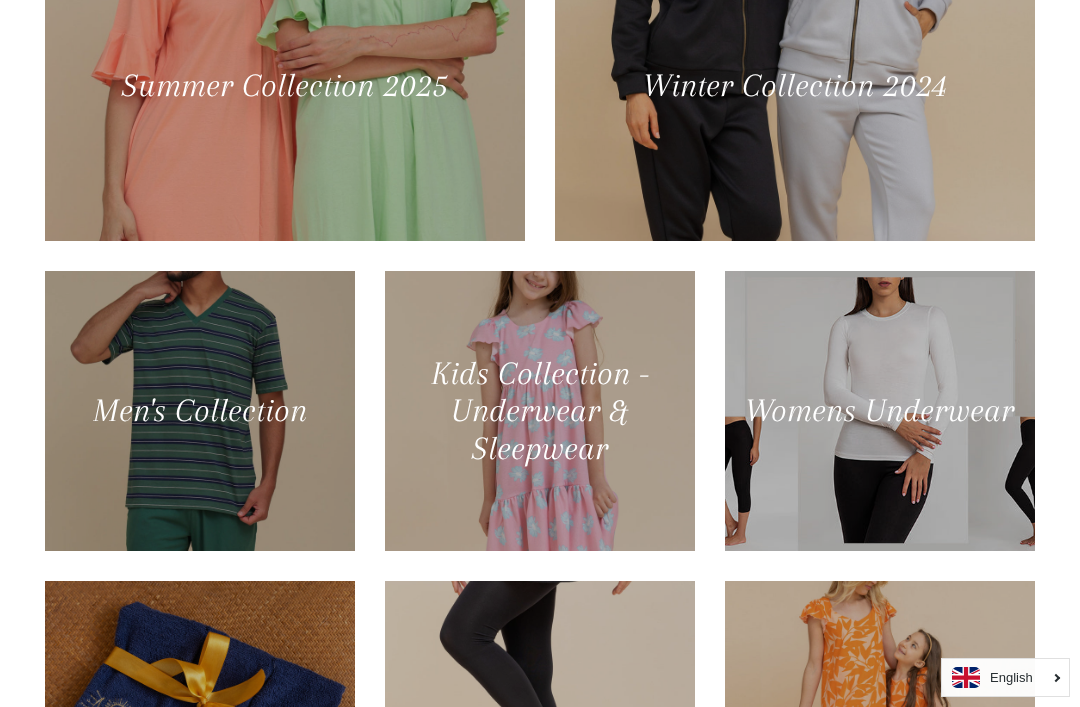 click at bounding box center [540, 411] 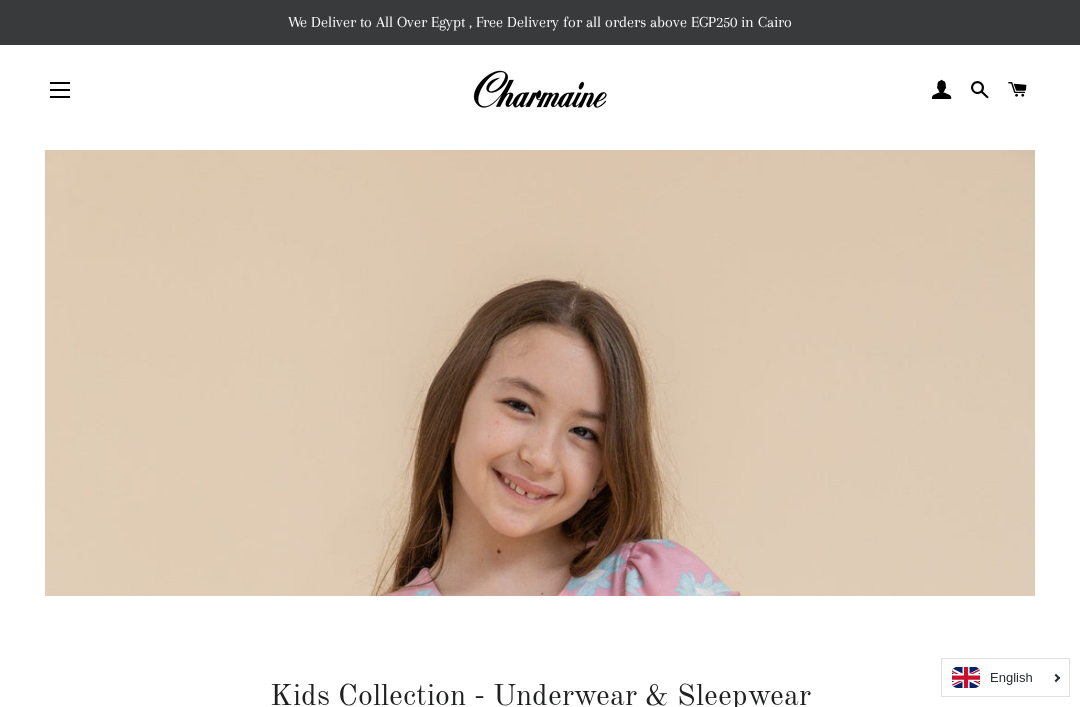 scroll, scrollTop: 0, scrollLeft: 0, axis: both 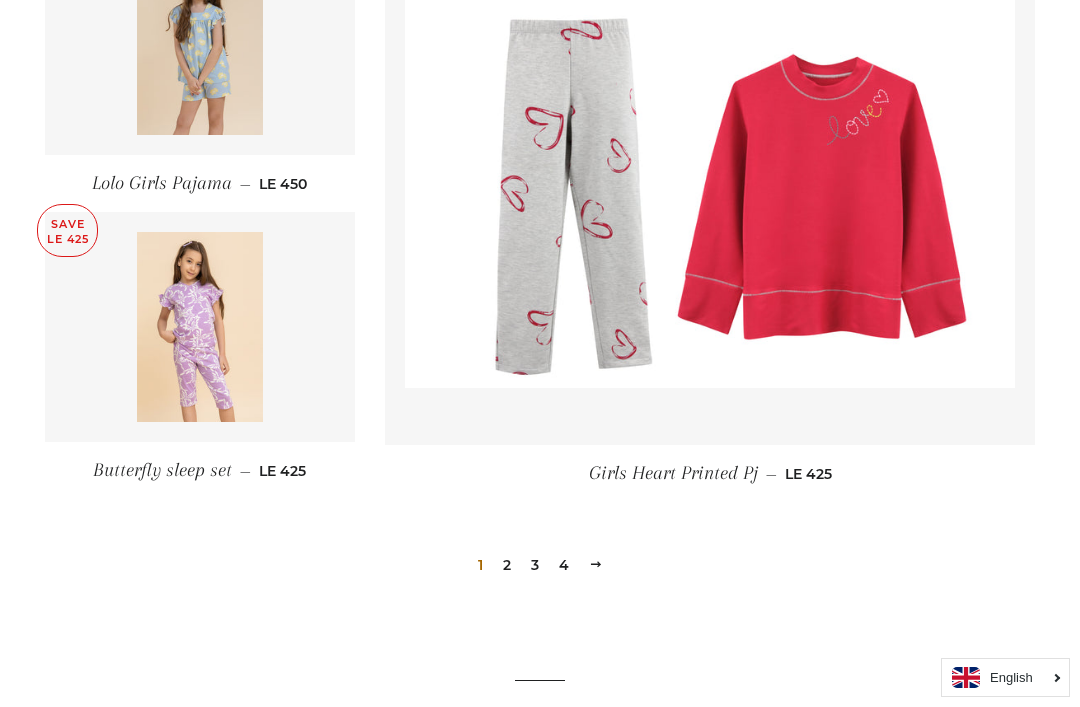 click on "2" at bounding box center (507, 565) 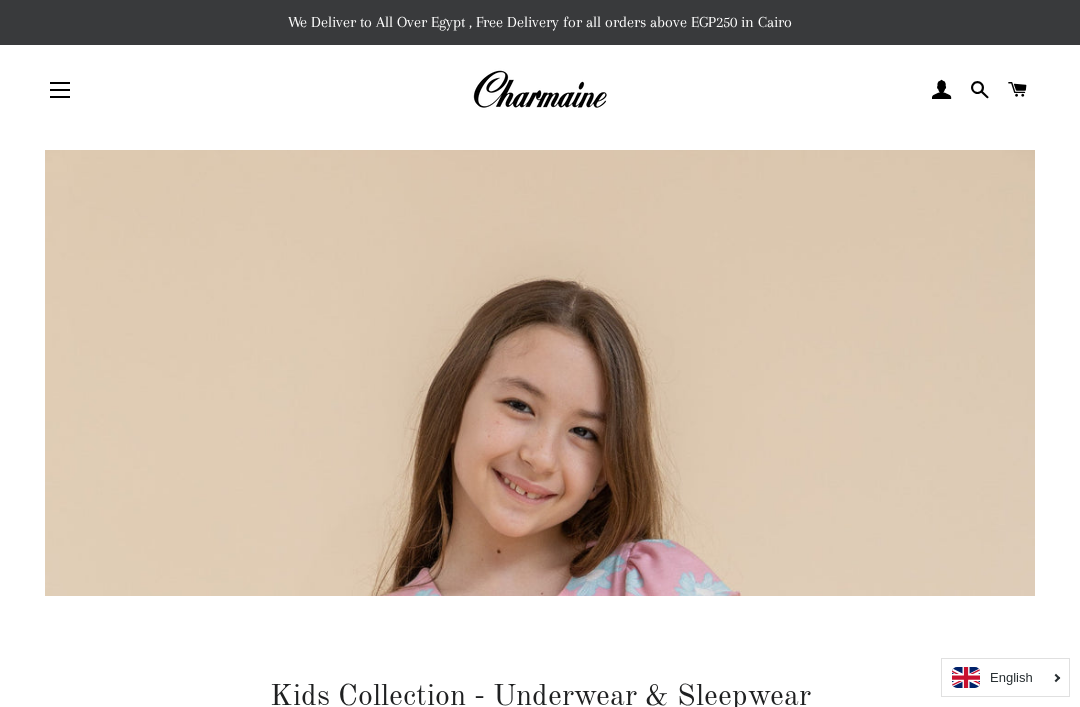 scroll, scrollTop: 0, scrollLeft: 0, axis: both 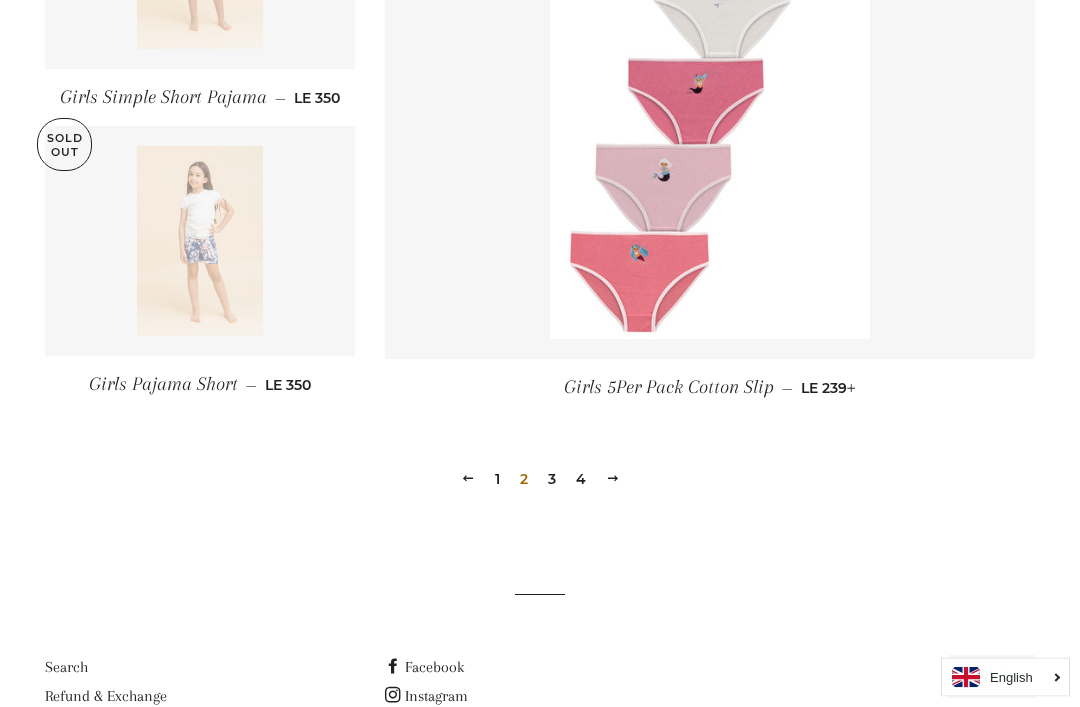 click on "4" at bounding box center (581, 480) 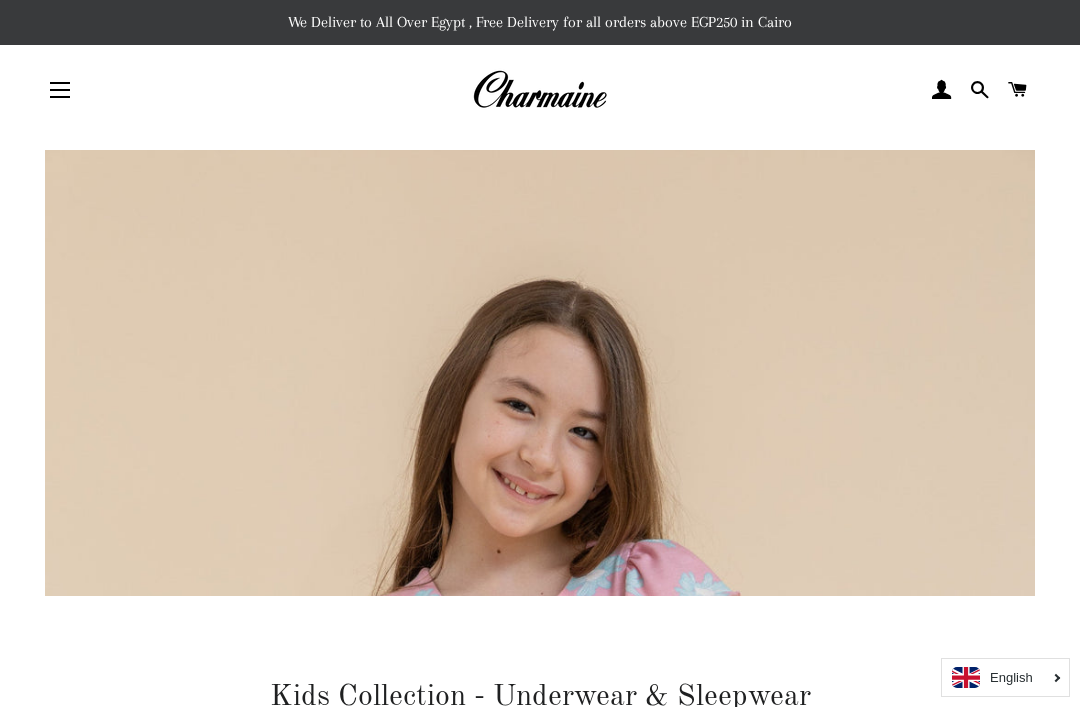 scroll, scrollTop: 0, scrollLeft: 0, axis: both 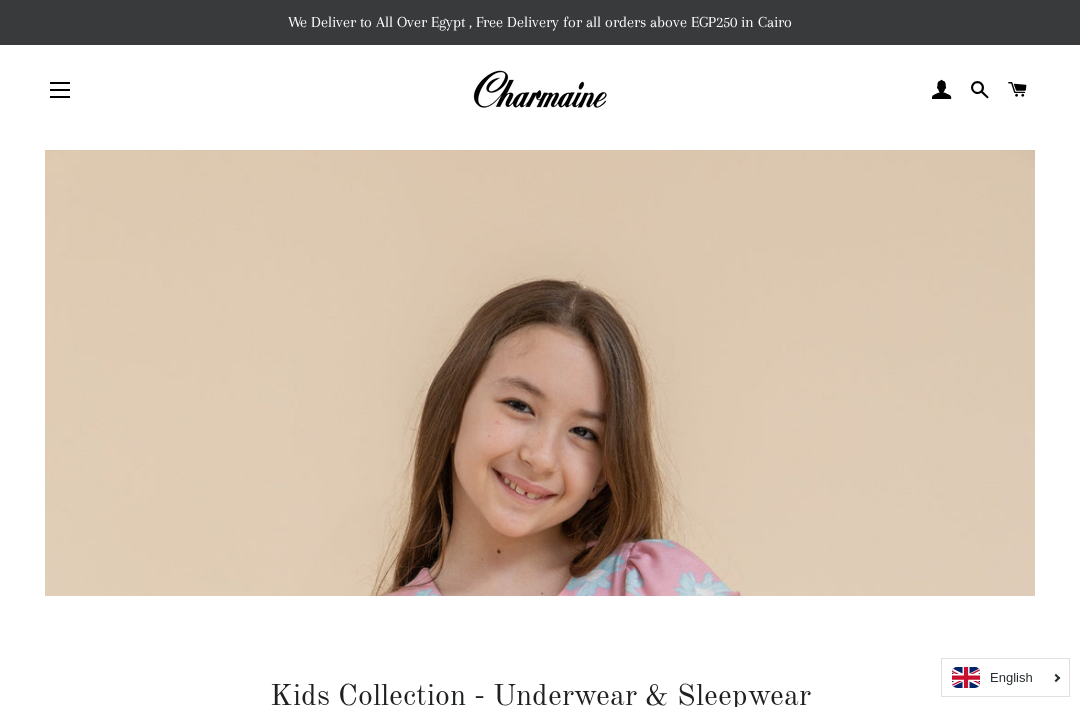 click at bounding box center (539, 90) 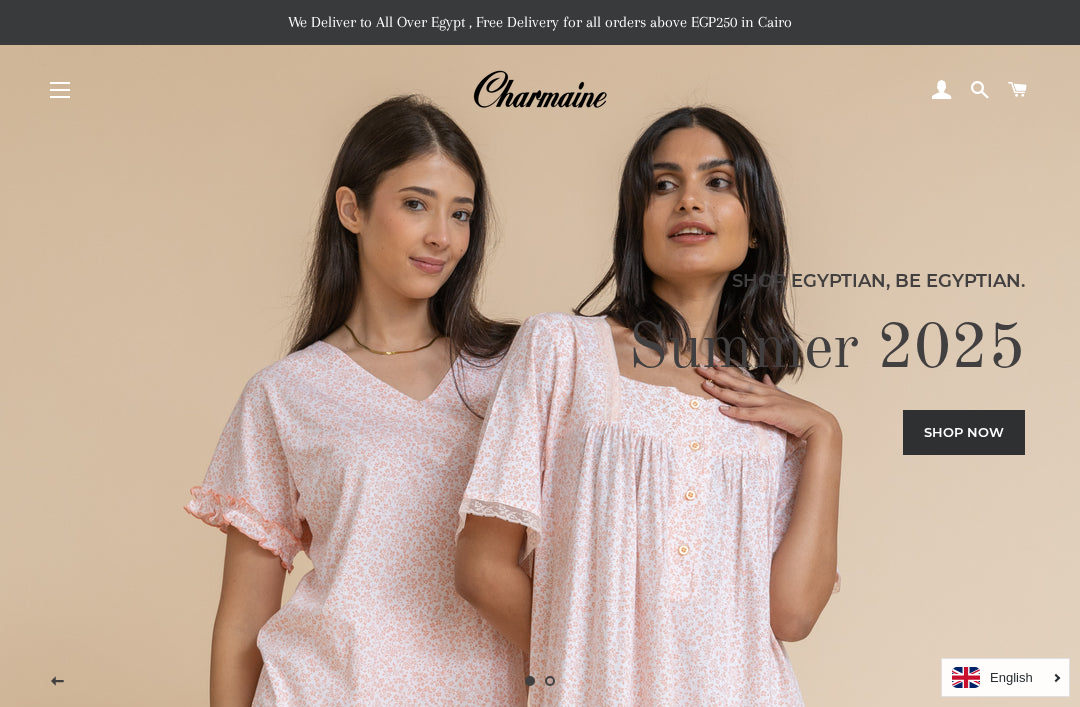 scroll, scrollTop: 0, scrollLeft: 0, axis: both 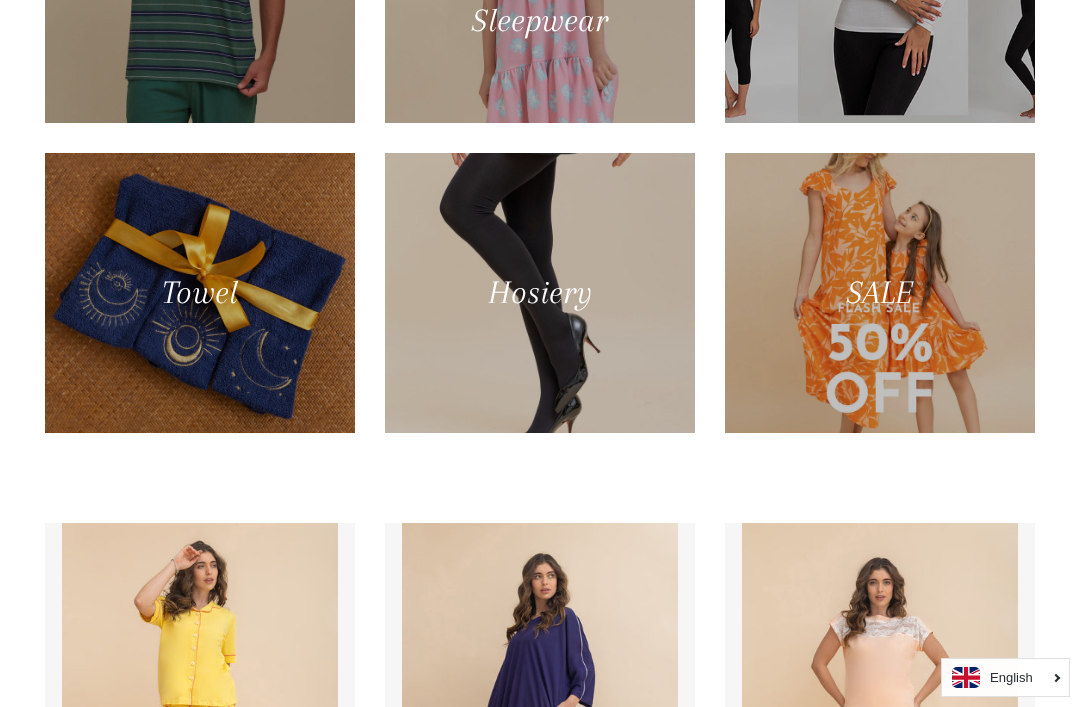 click at bounding box center (880, 293) 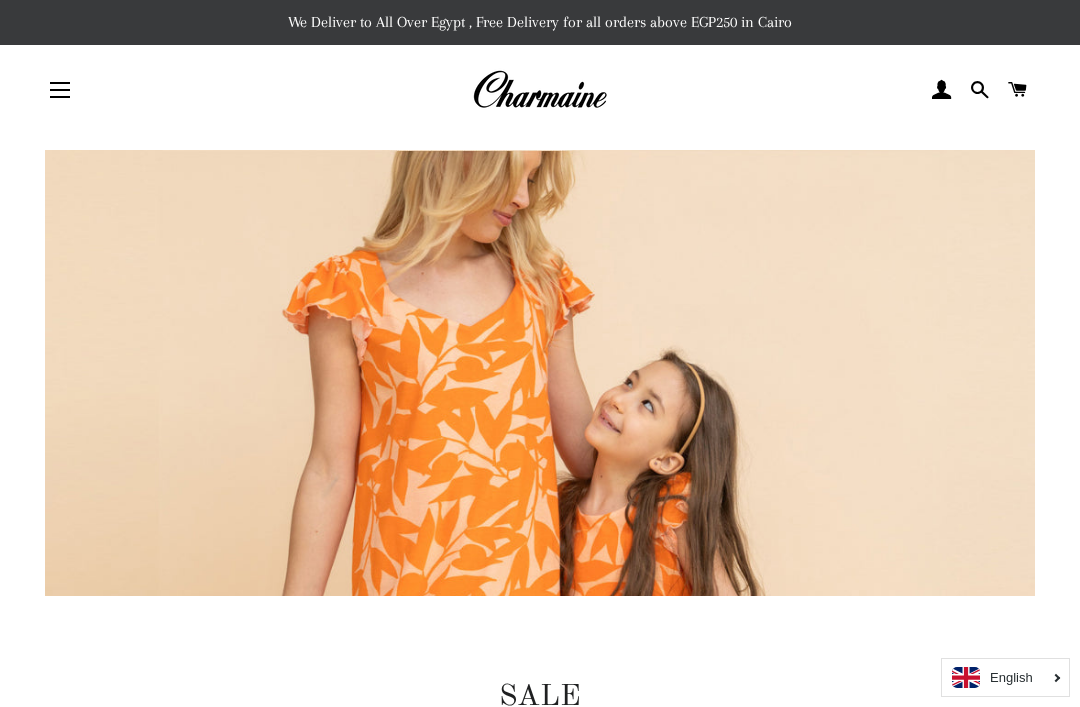 scroll, scrollTop: 0, scrollLeft: 0, axis: both 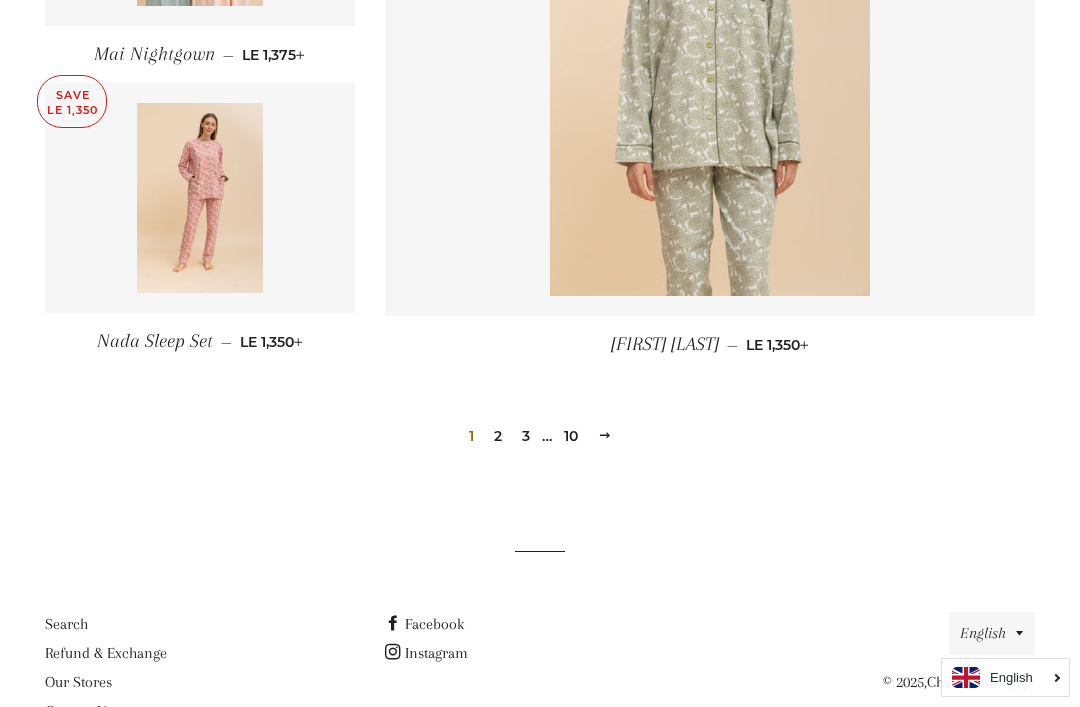click on "2" at bounding box center [498, 436] 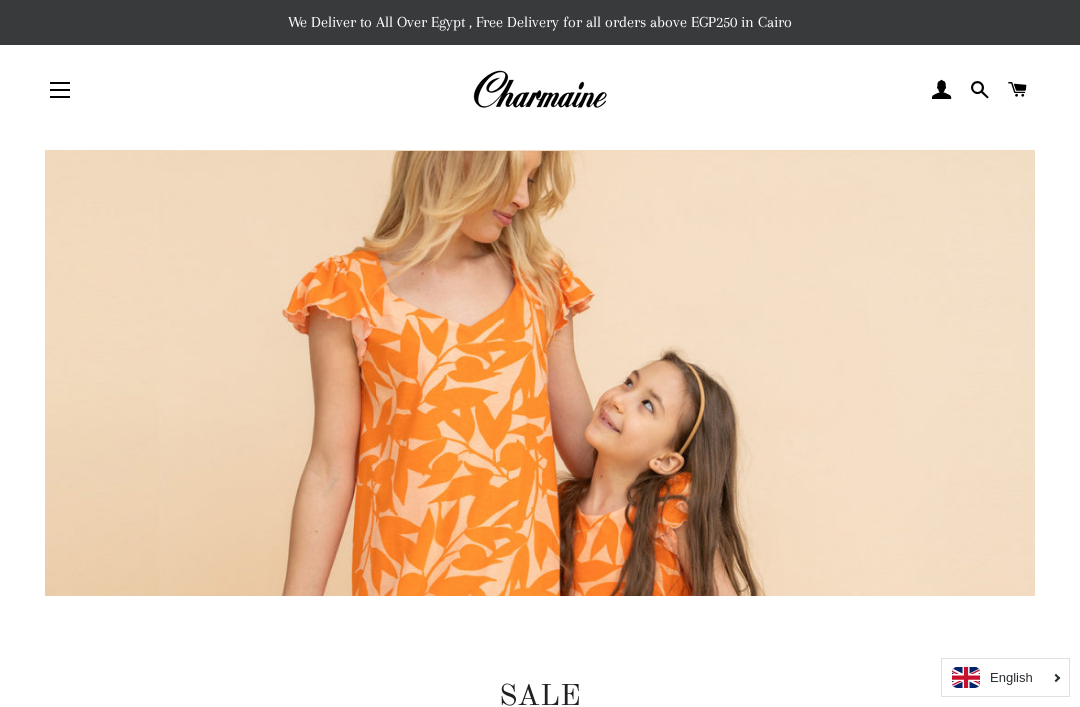 scroll, scrollTop: 0, scrollLeft: 0, axis: both 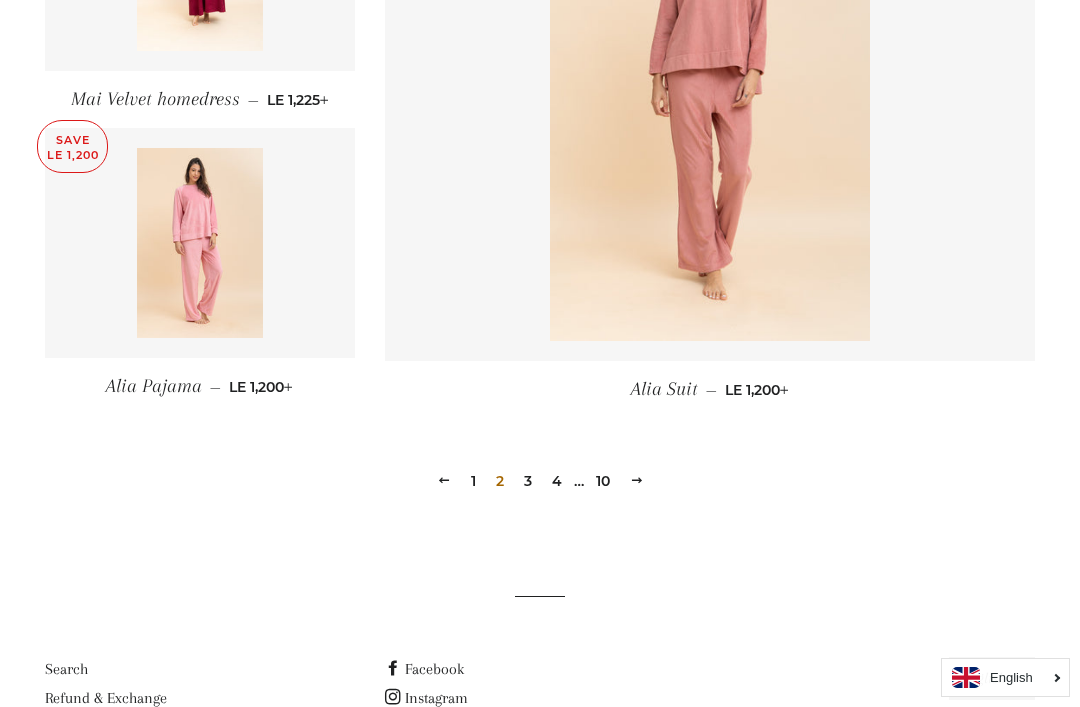 click on "3" at bounding box center (528, 481) 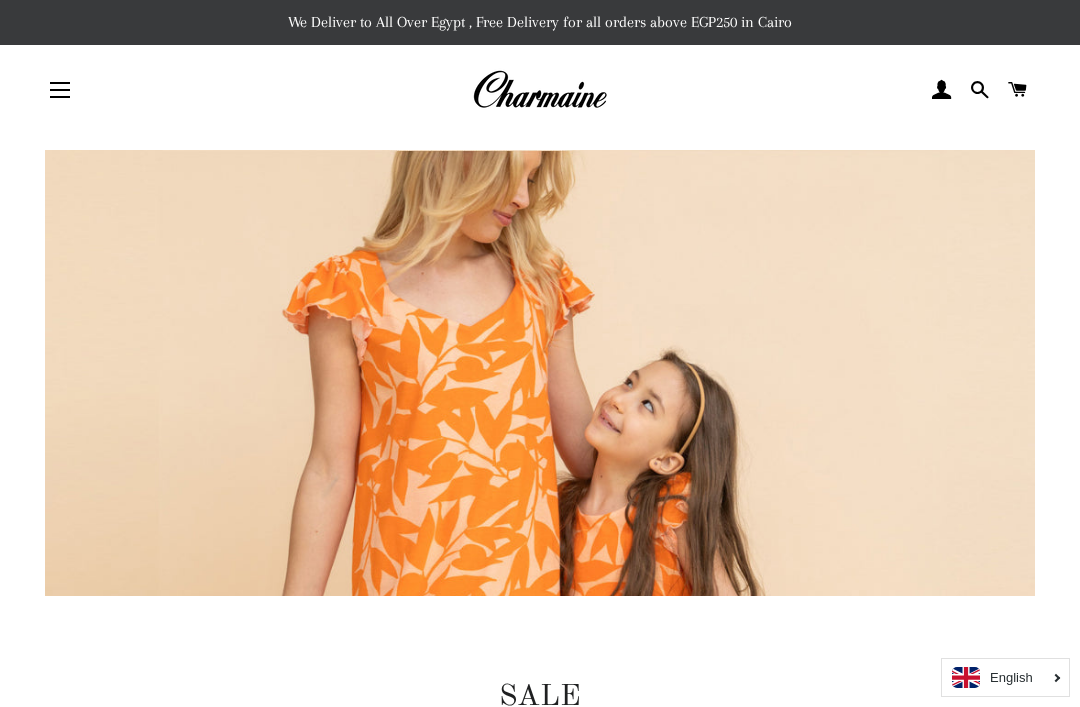 scroll, scrollTop: 0, scrollLeft: 0, axis: both 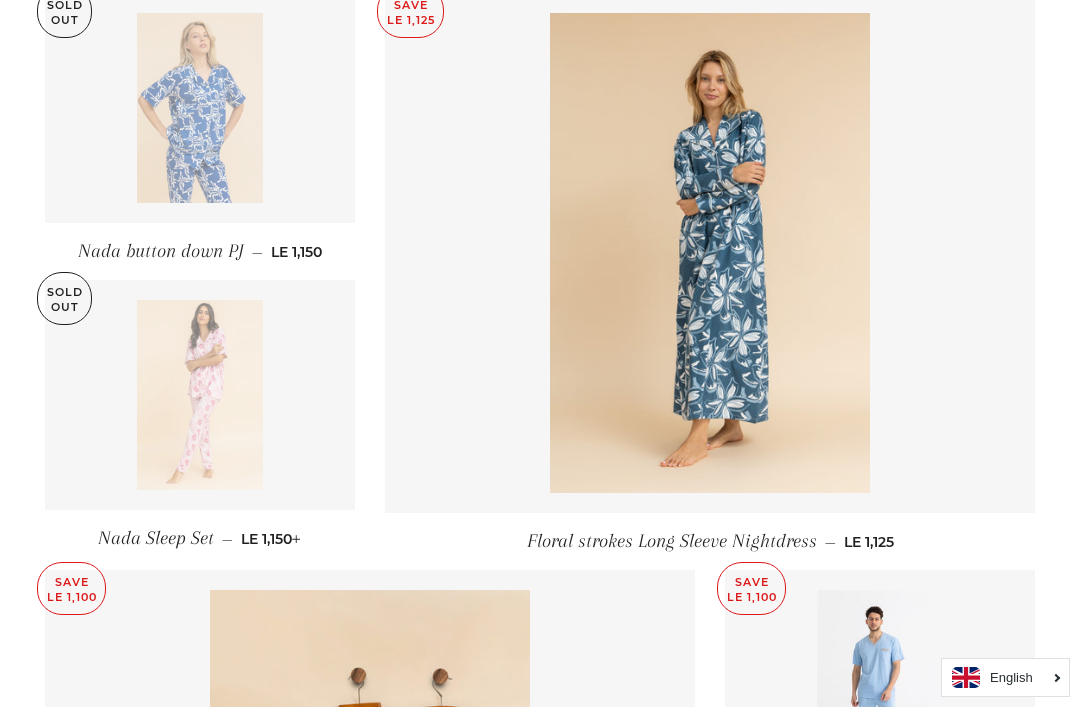 click at bounding box center (710, 253) 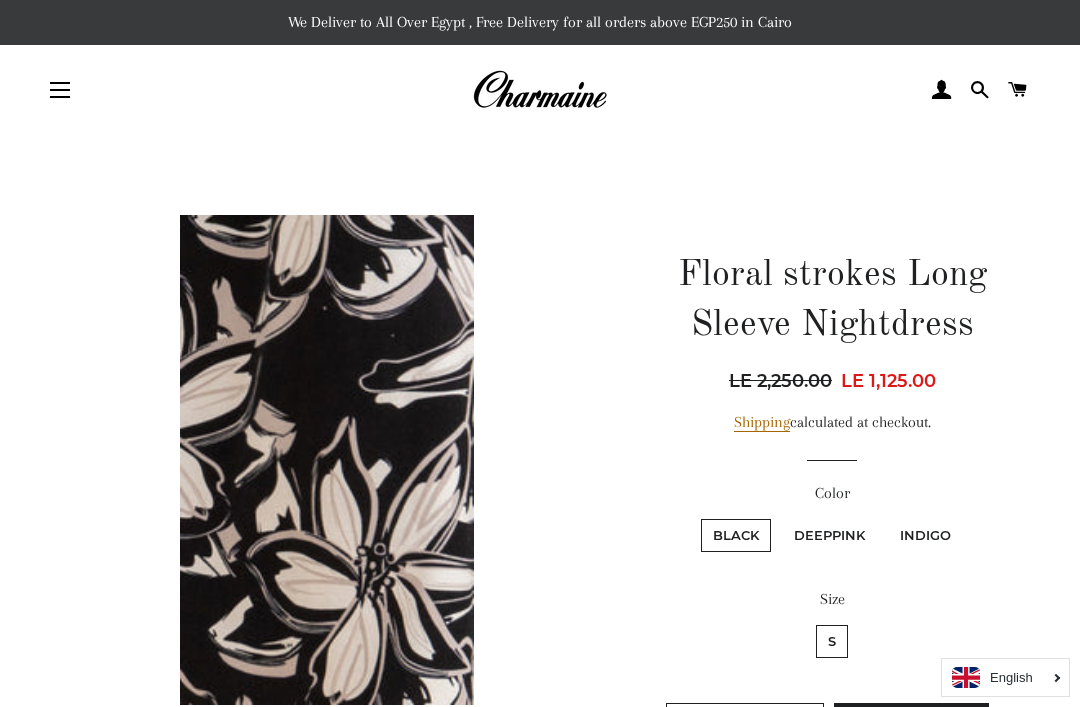 scroll, scrollTop: 0, scrollLeft: 0, axis: both 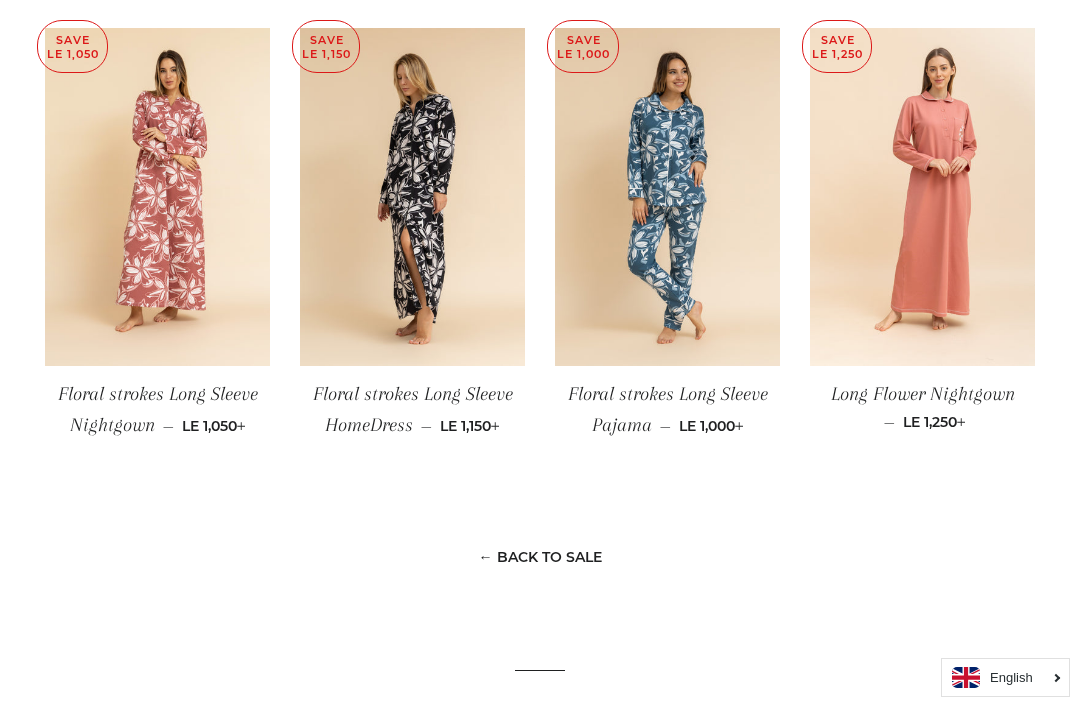 click at bounding box center (667, 197) 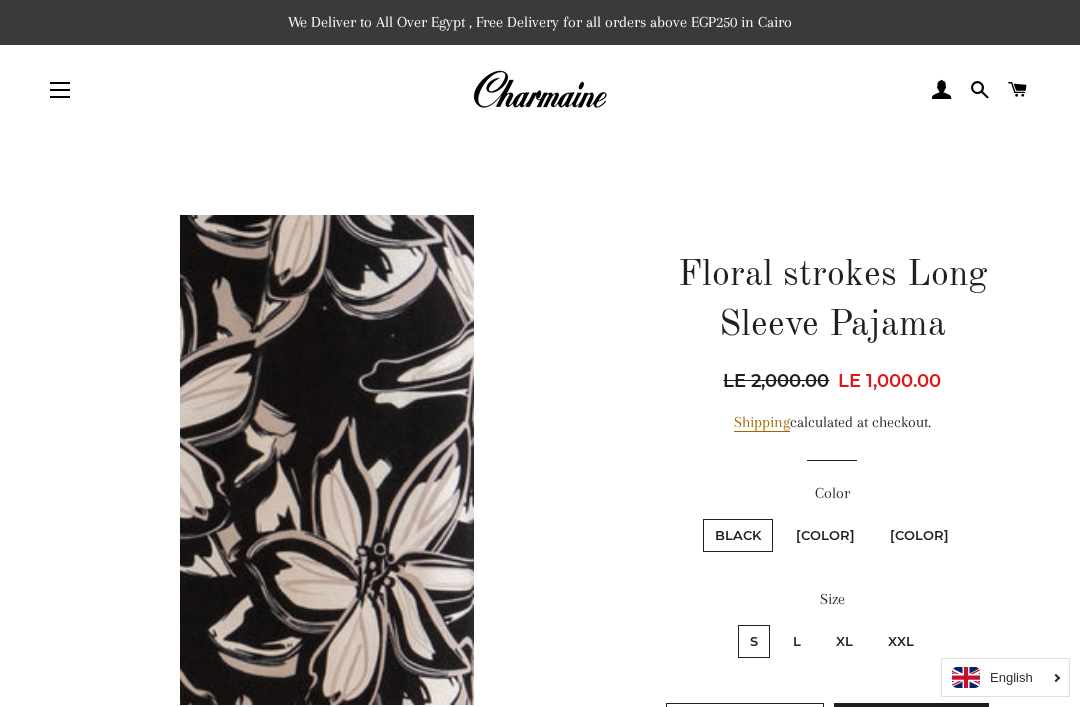 scroll, scrollTop: 0, scrollLeft: 0, axis: both 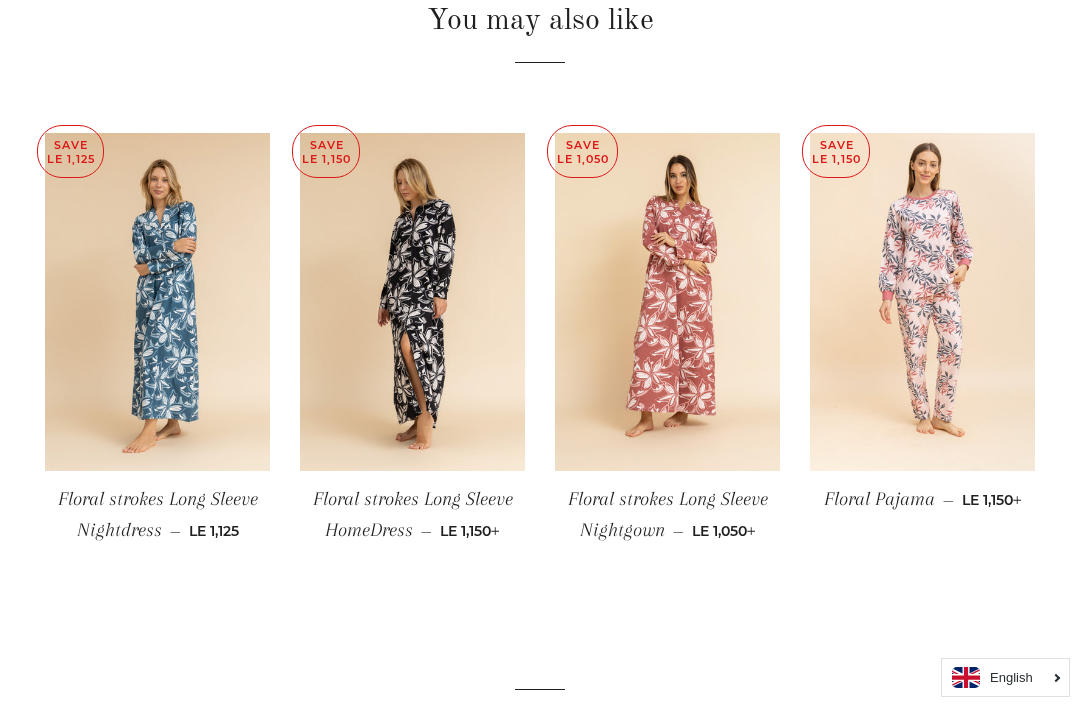 click at bounding box center [922, 302] 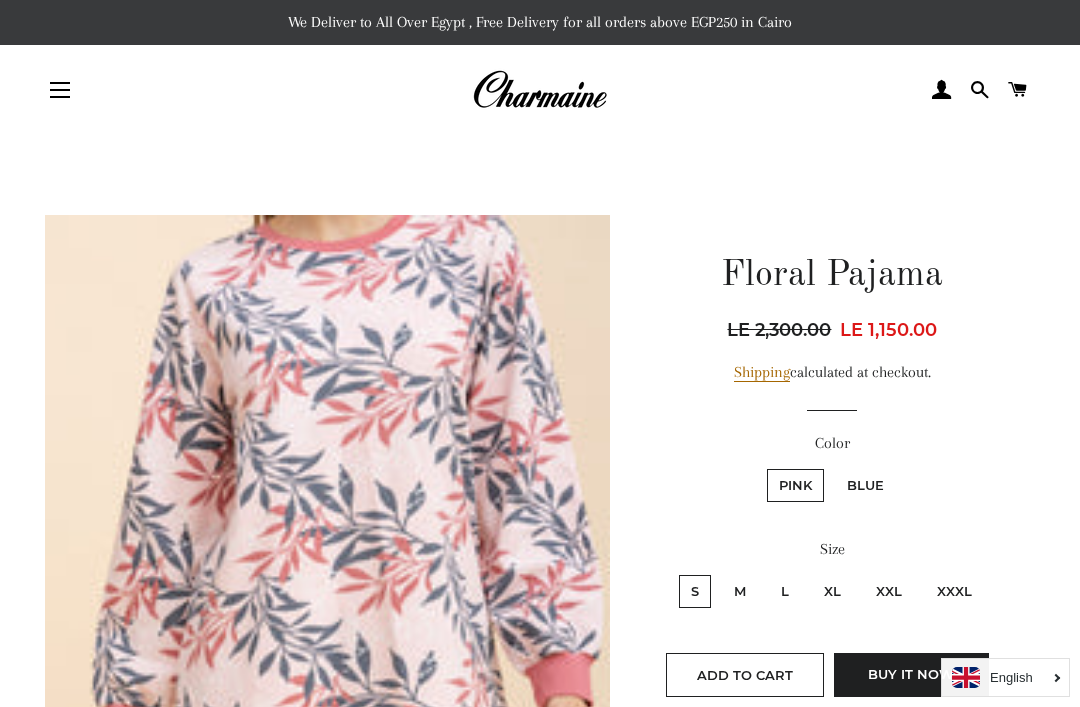 scroll, scrollTop: 448, scrollLeft: -6, axis: both 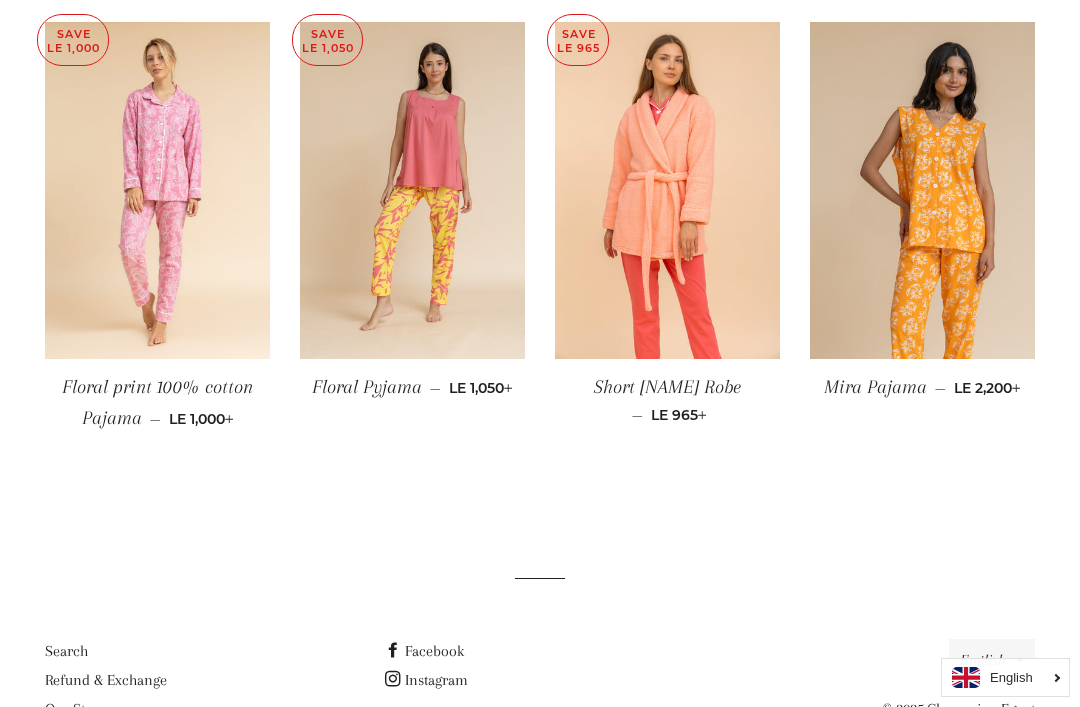 click at bounding box center [922, 191] 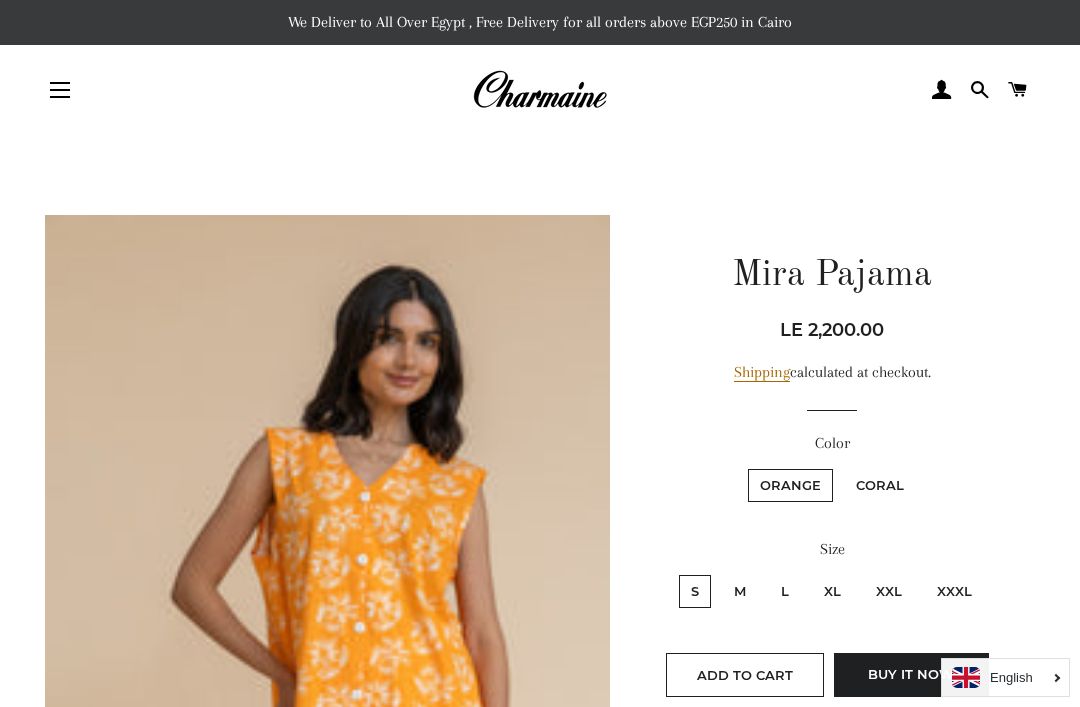 scroll, scrollTop: 373, scrollLeft: 0, axis: vertical 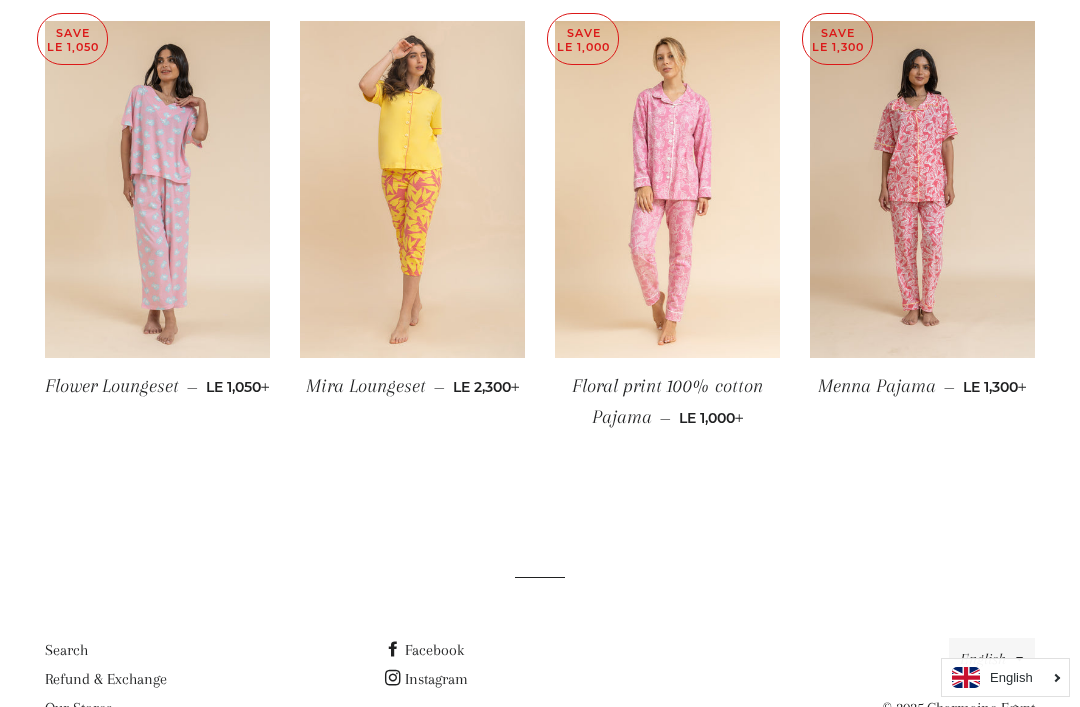 click at bounding box center [922, 190] 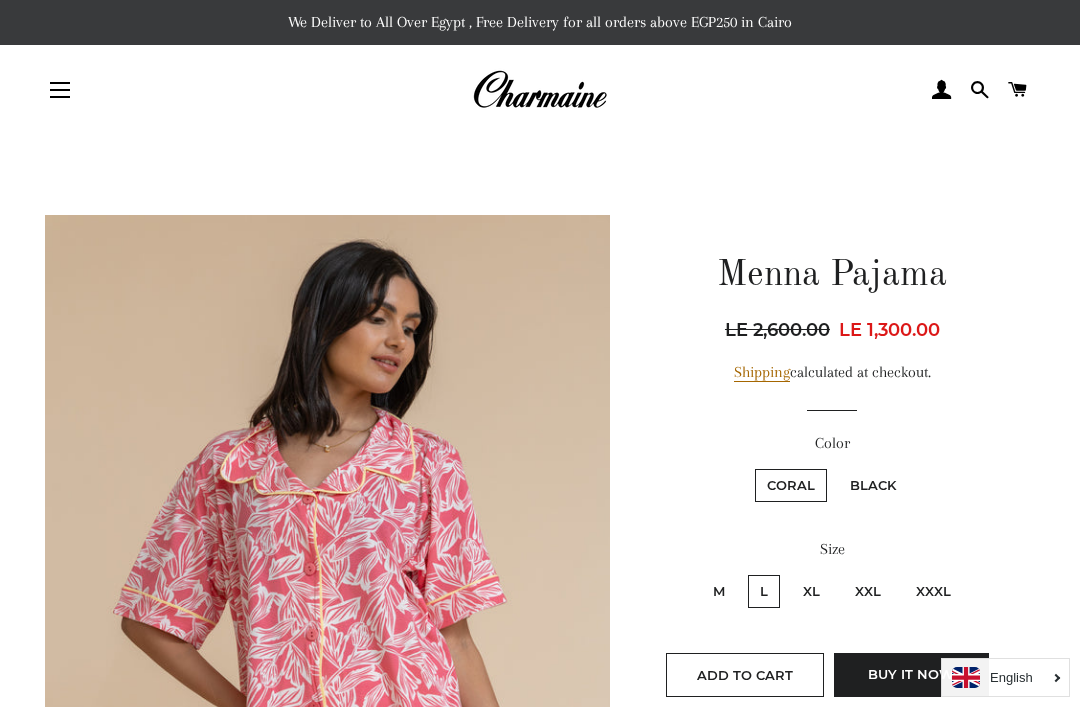 scroll, scrollTop: 201, scrollLeft: 0, axis: vertical 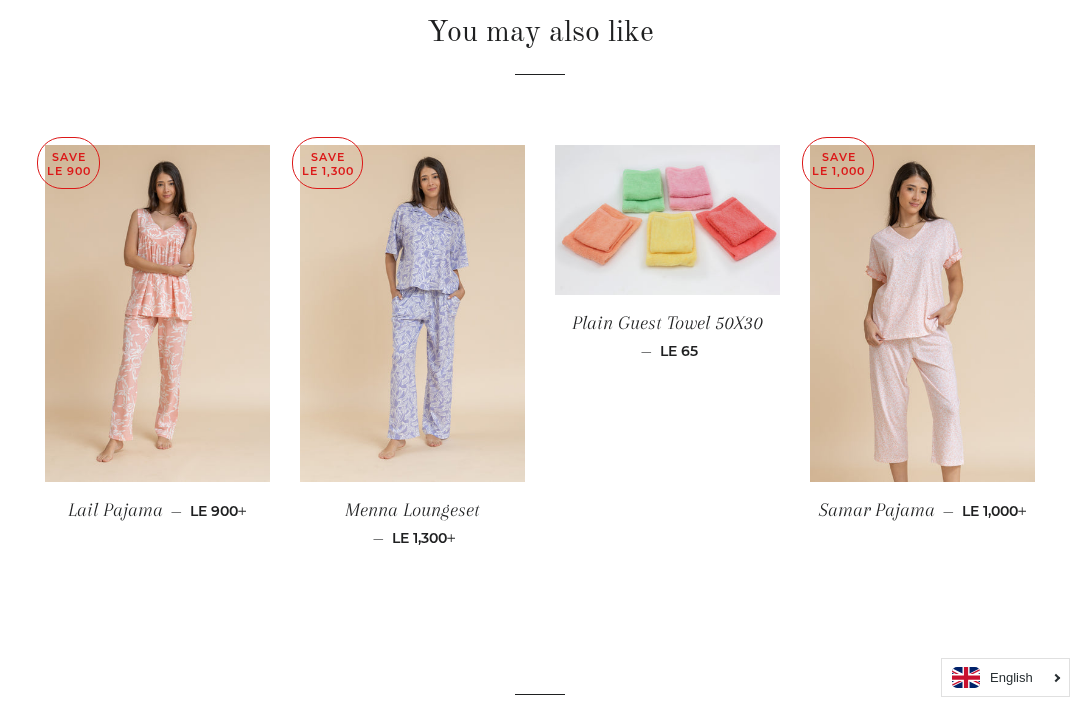 click at bounding box center [412, 314] 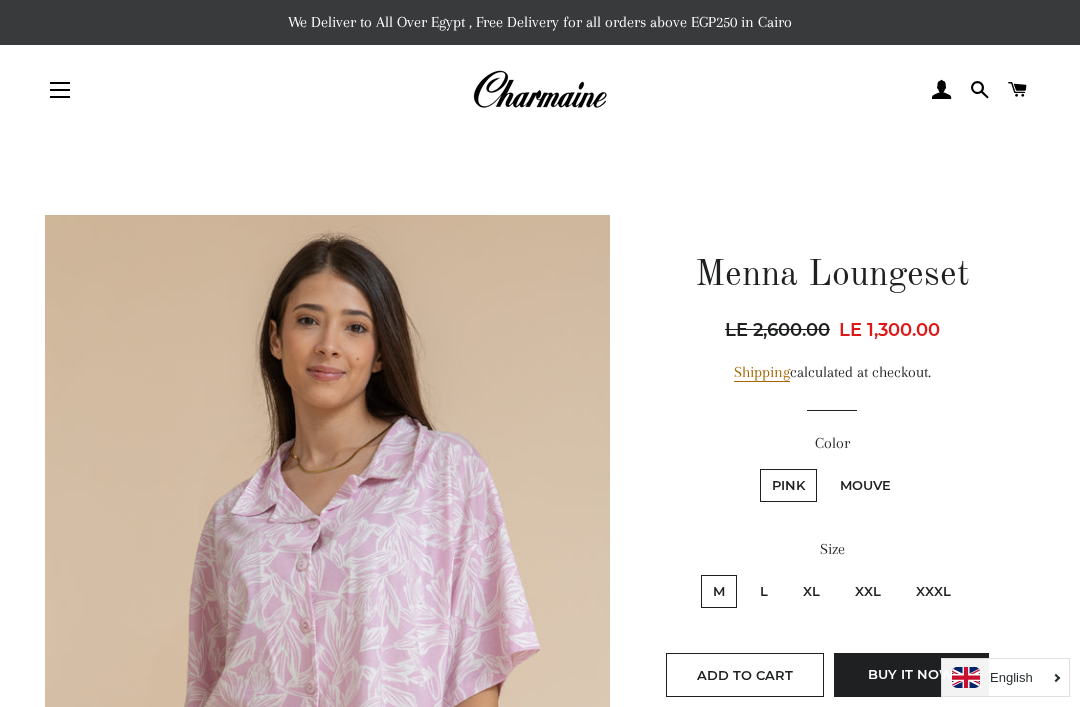 scroll, scrollTop: 0, scrollLeft: 0, axis: both 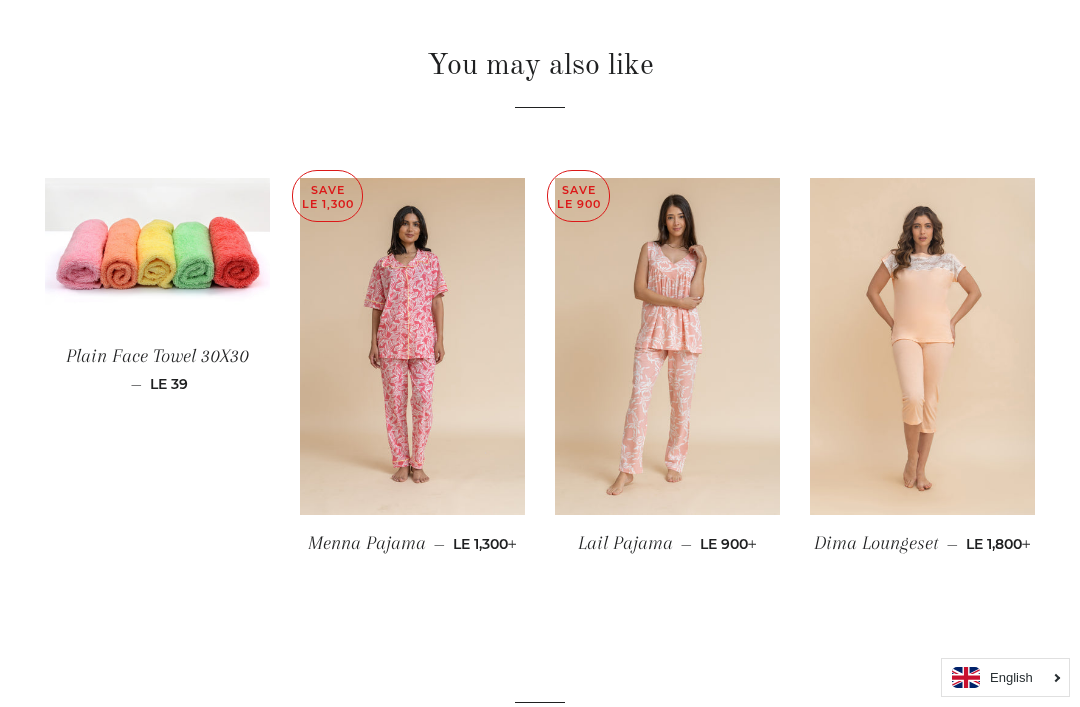 click at bounding box center (922, 347) 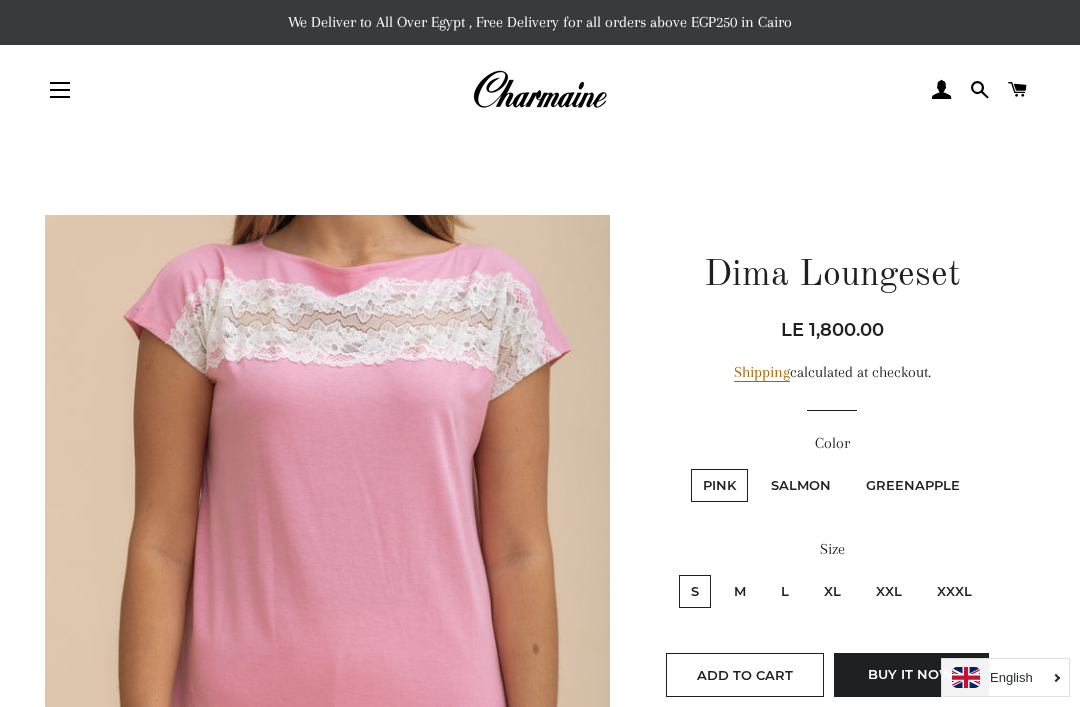 scroll, scrollTop: 0, scrollLeft: 0, axis: both 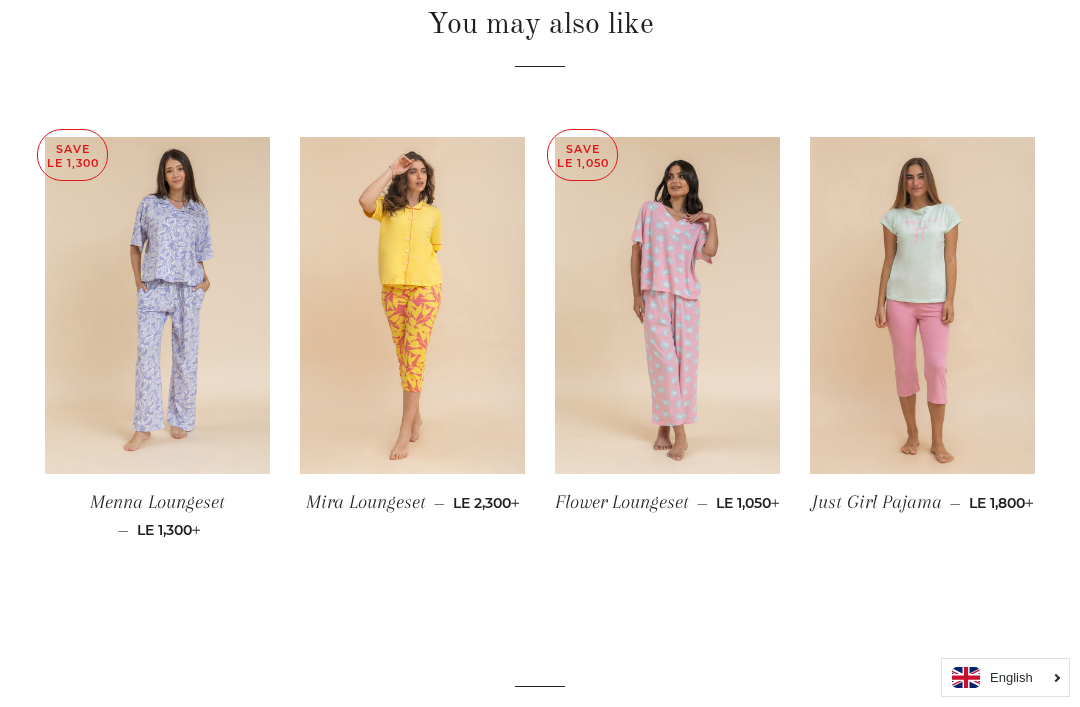 click at bounding box center [412, 306] 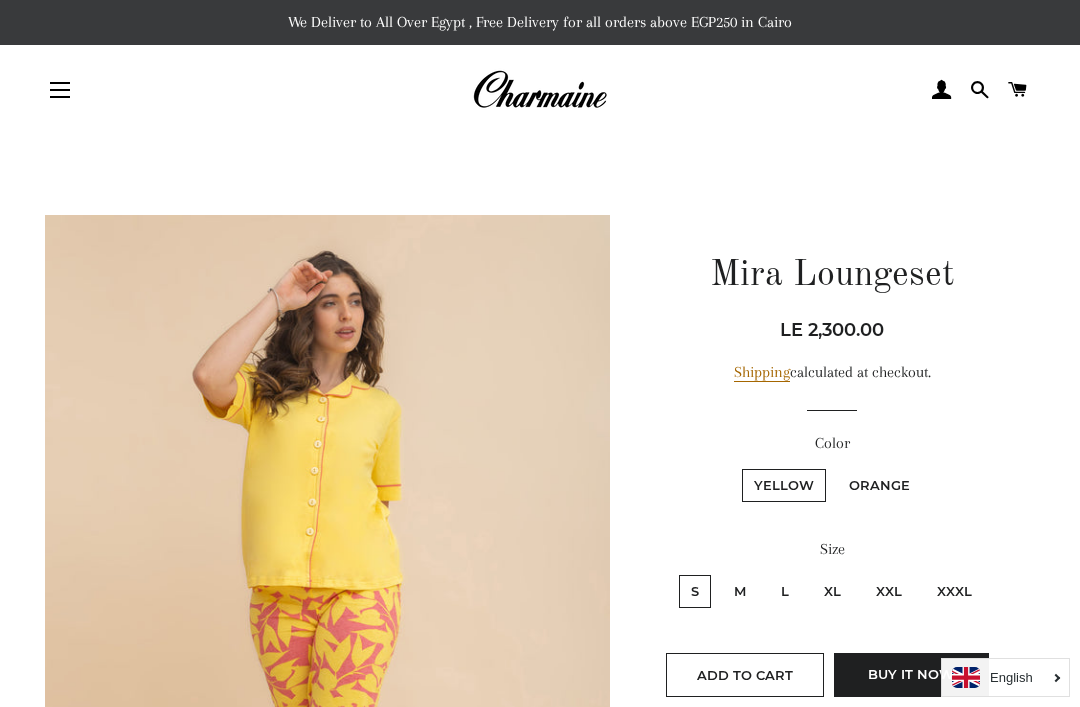 scroll, scrollTop: 0, scrollLeft: 0, axis: both 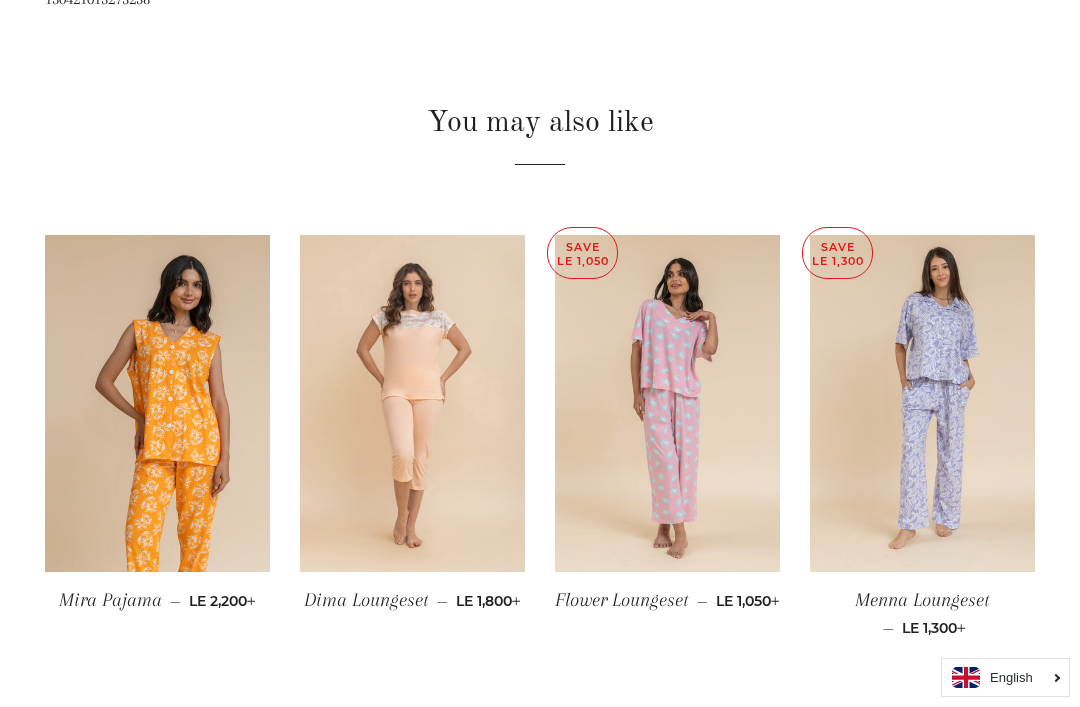 click at bounding box center [667, 404] 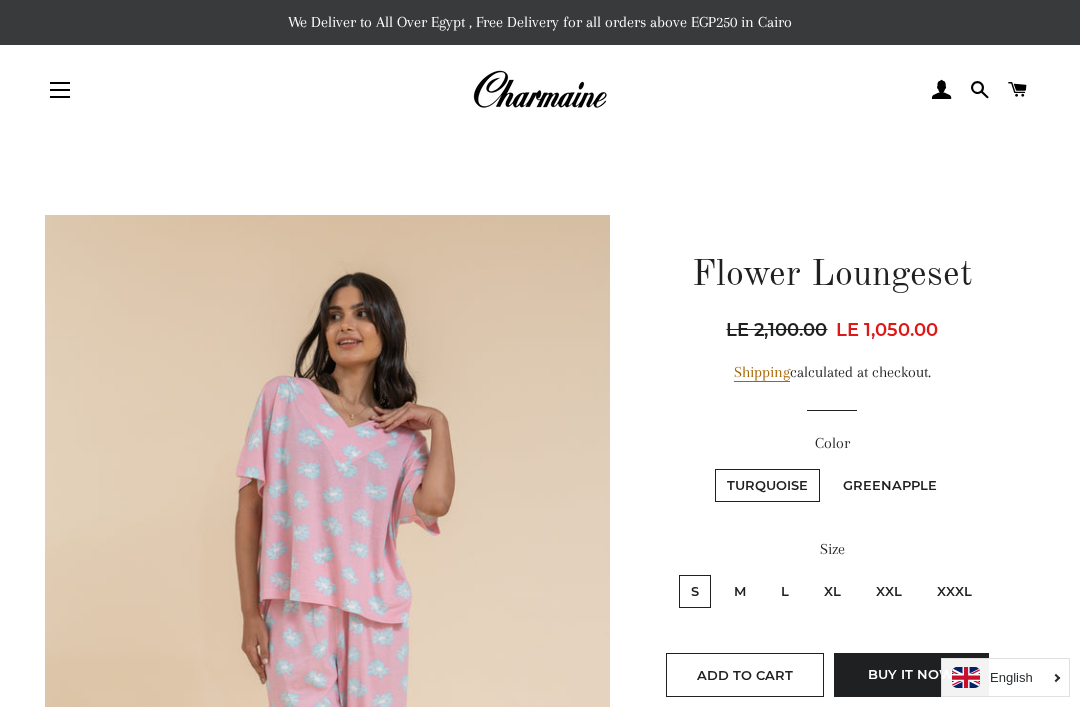 scroll, scrollTop: 0, scrollLeft: 0, axis: both 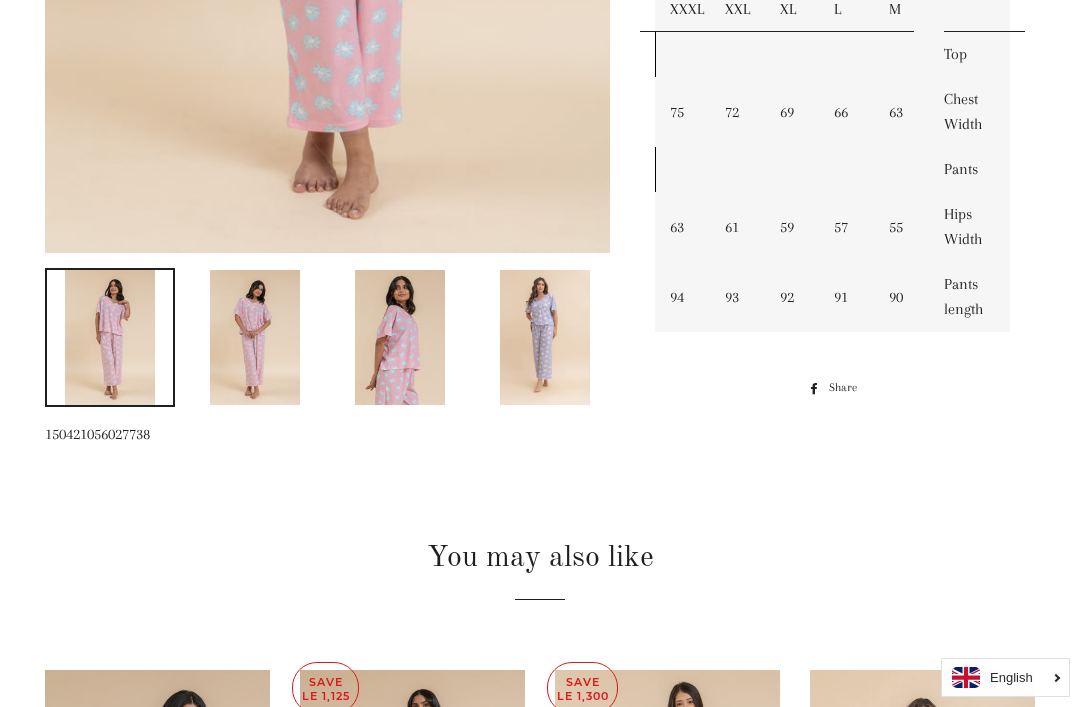 click at bounding box center [545, 337] 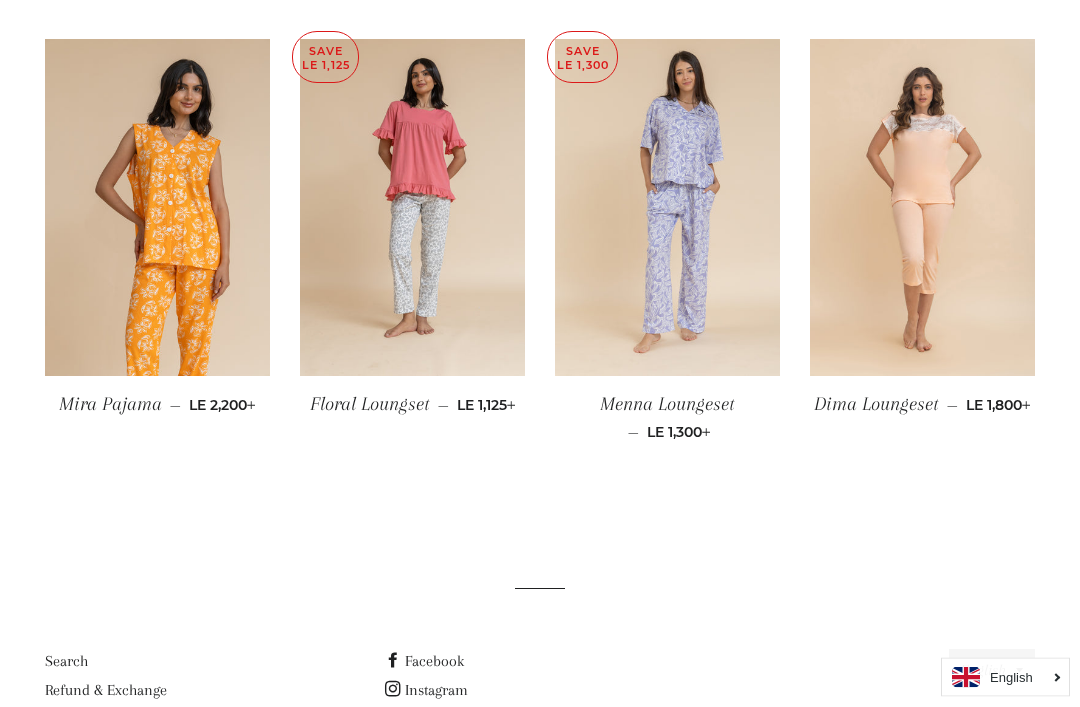 scroll, scrollTop: 1441, scrollLeft: 0, axis: vertical 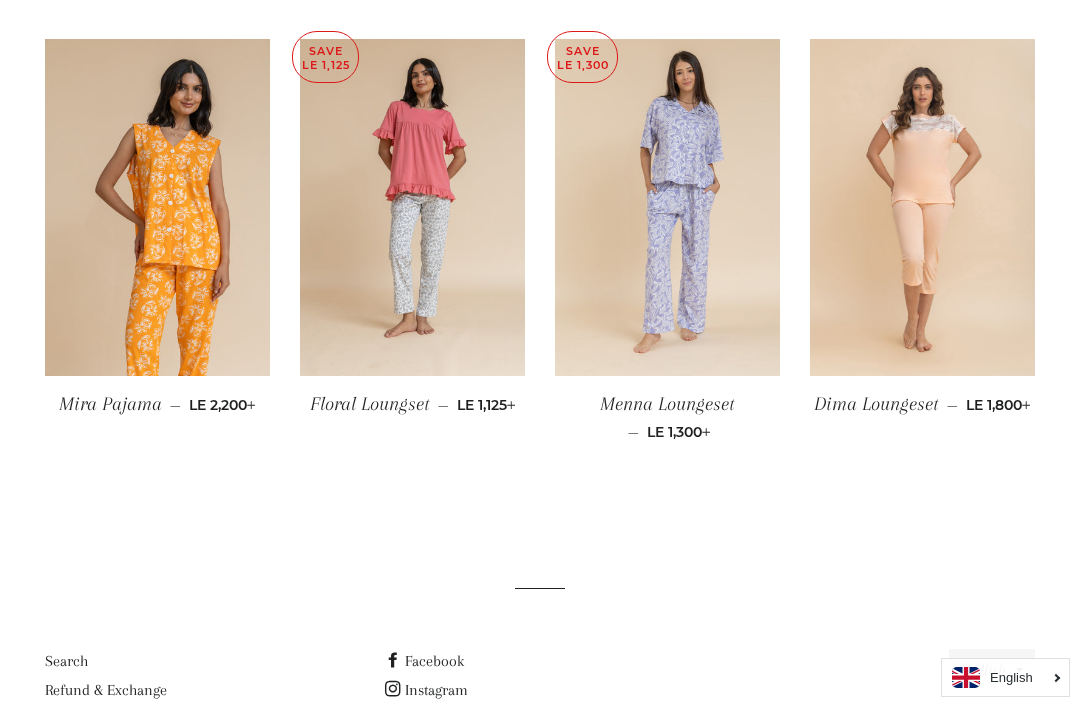 click at bounding box center (412, 208) 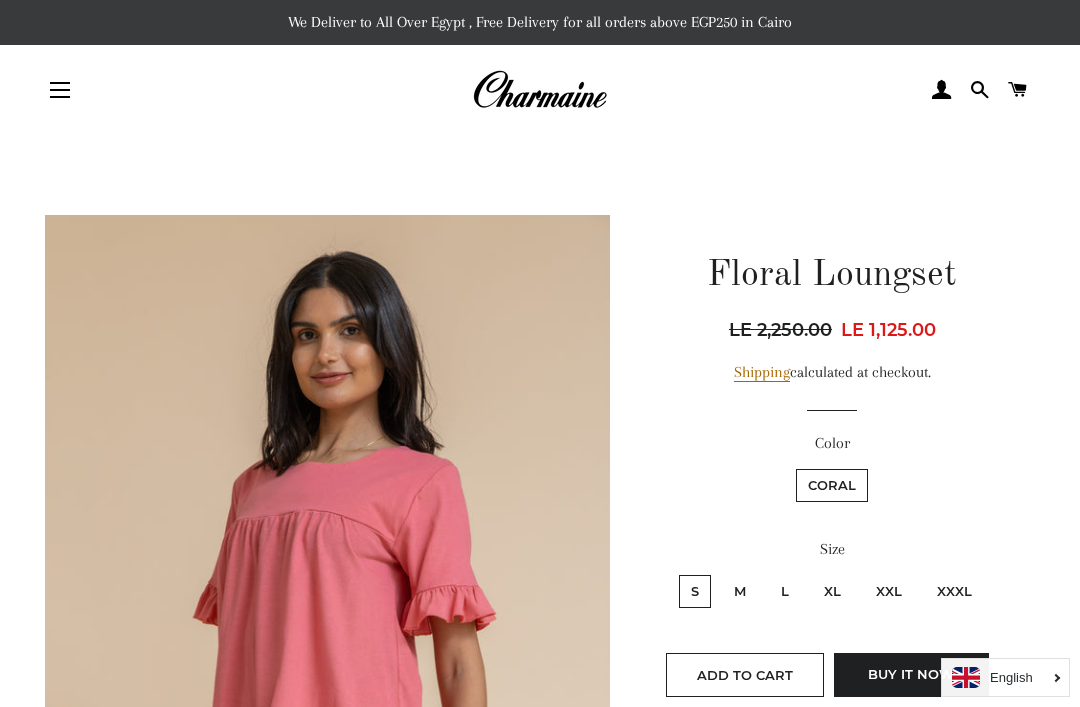 scroll, scrollTop: 0, scrollLeft: 0, axis: both 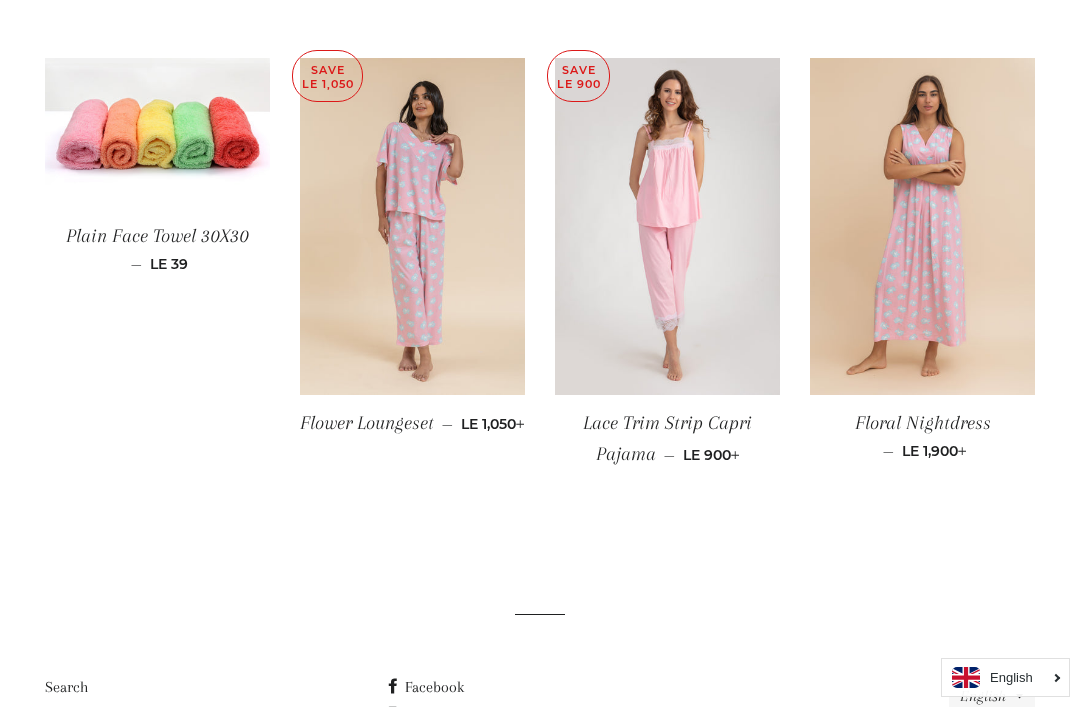 click at bounding box center [667, 227] 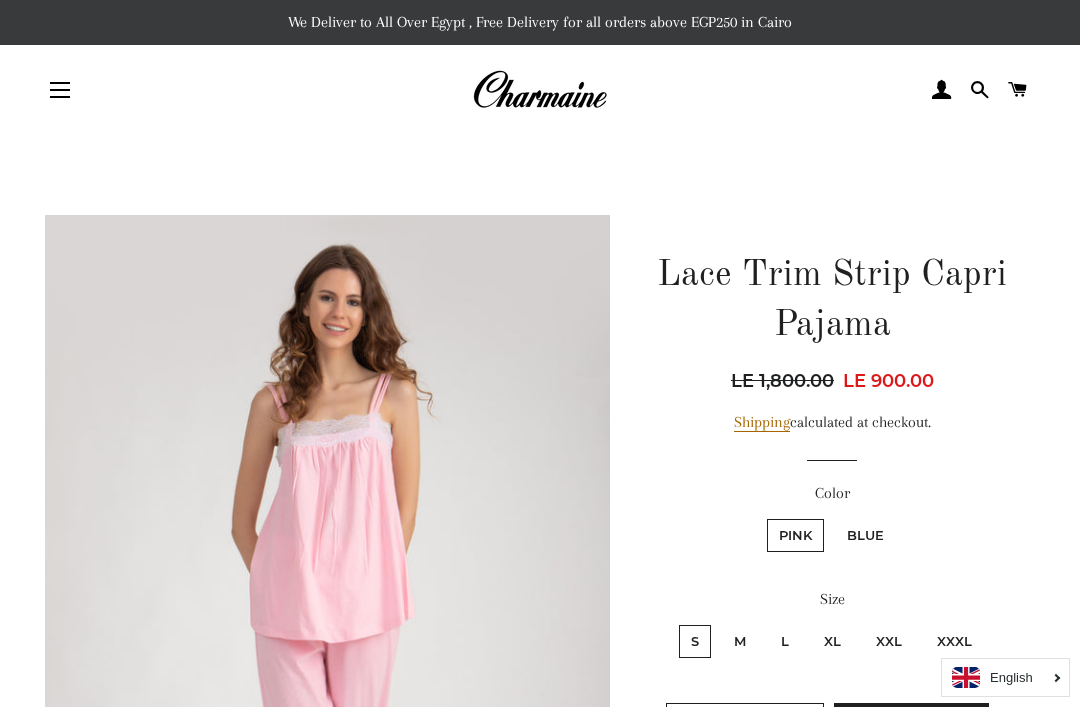 scroll, scrollTop: 0, scrollLeft: 0, axis: both 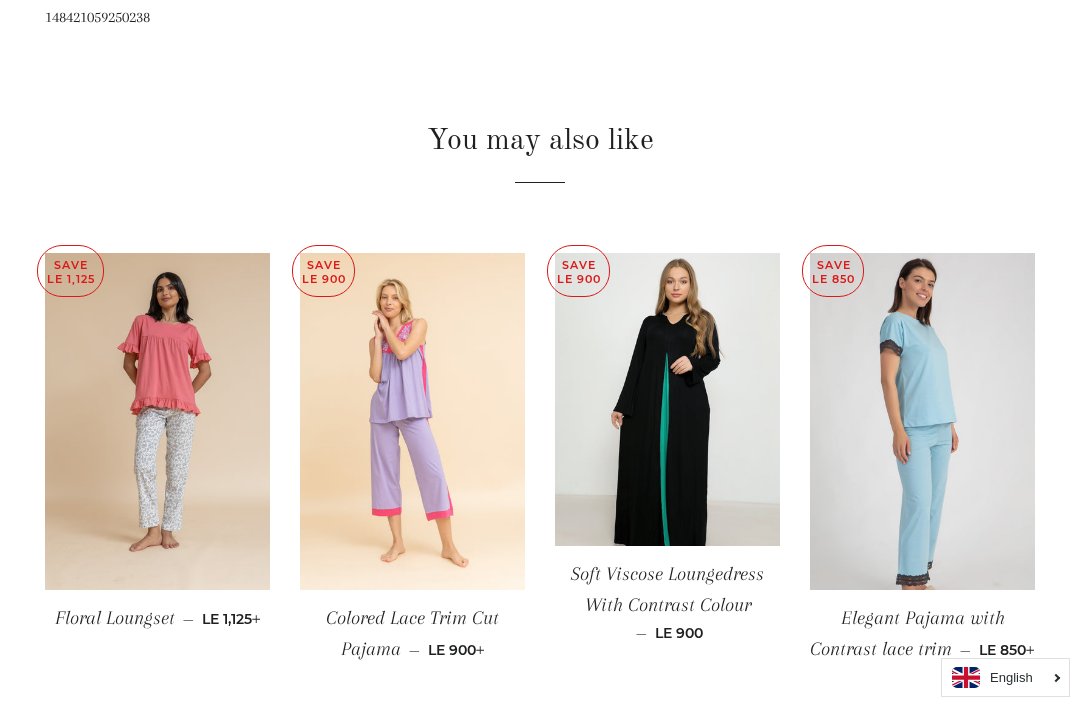 click at bounding box center (922, 422) 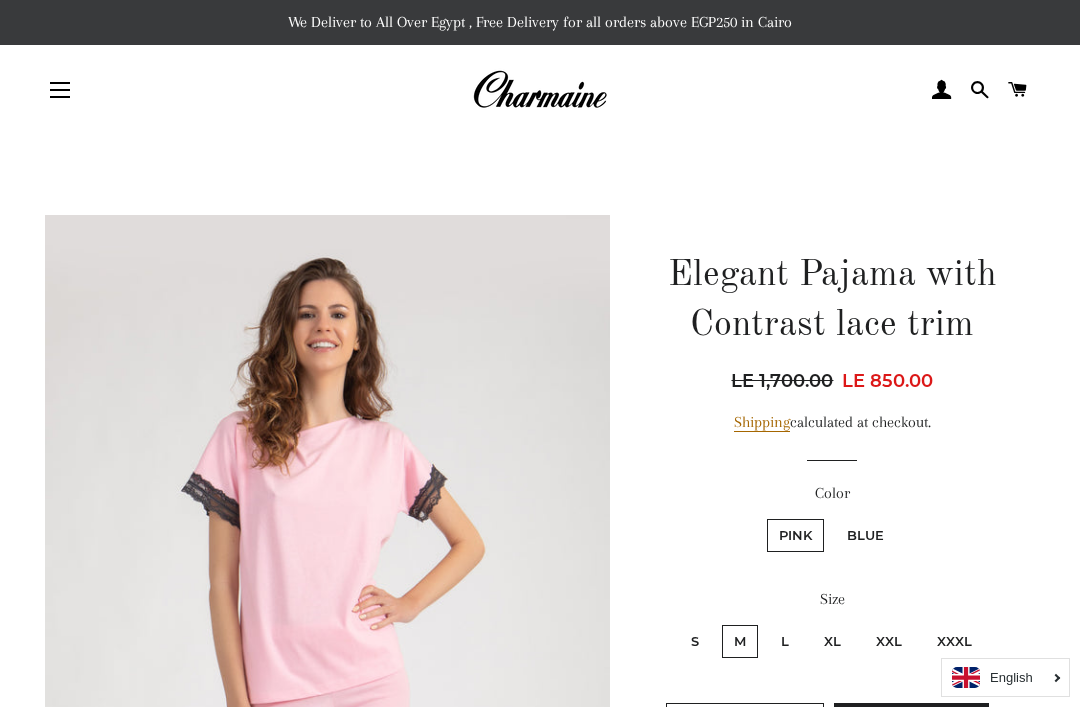 scroll, scrollTop: 0, scrollLeft: 0, axis: both 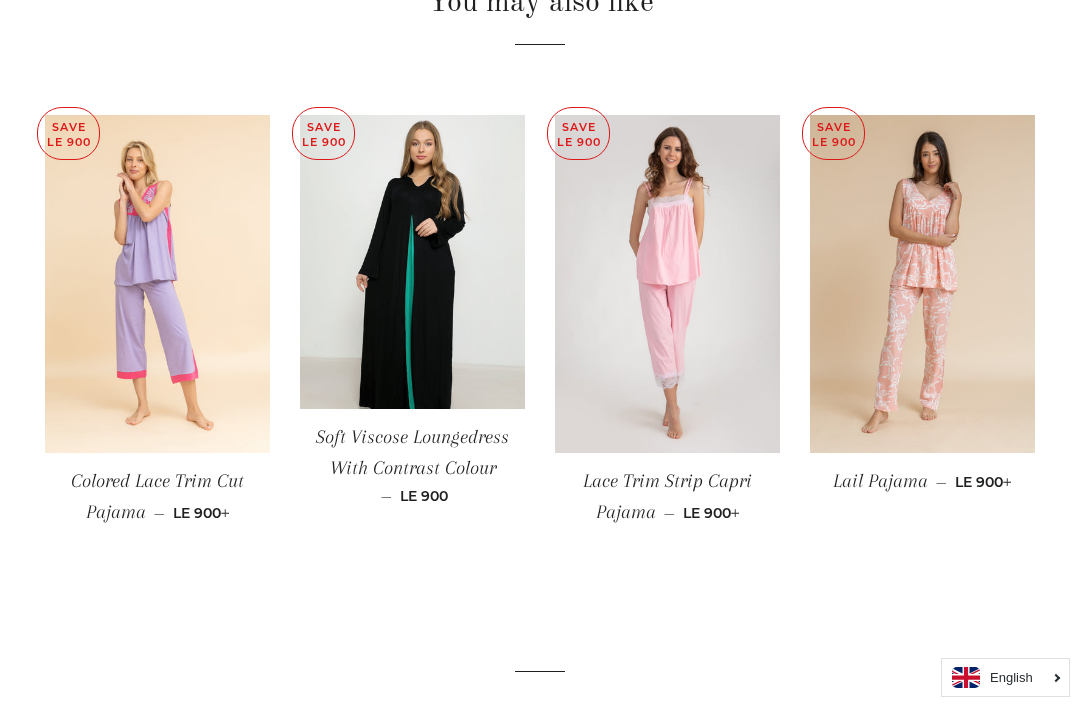 click at bounding box center (922, 284) 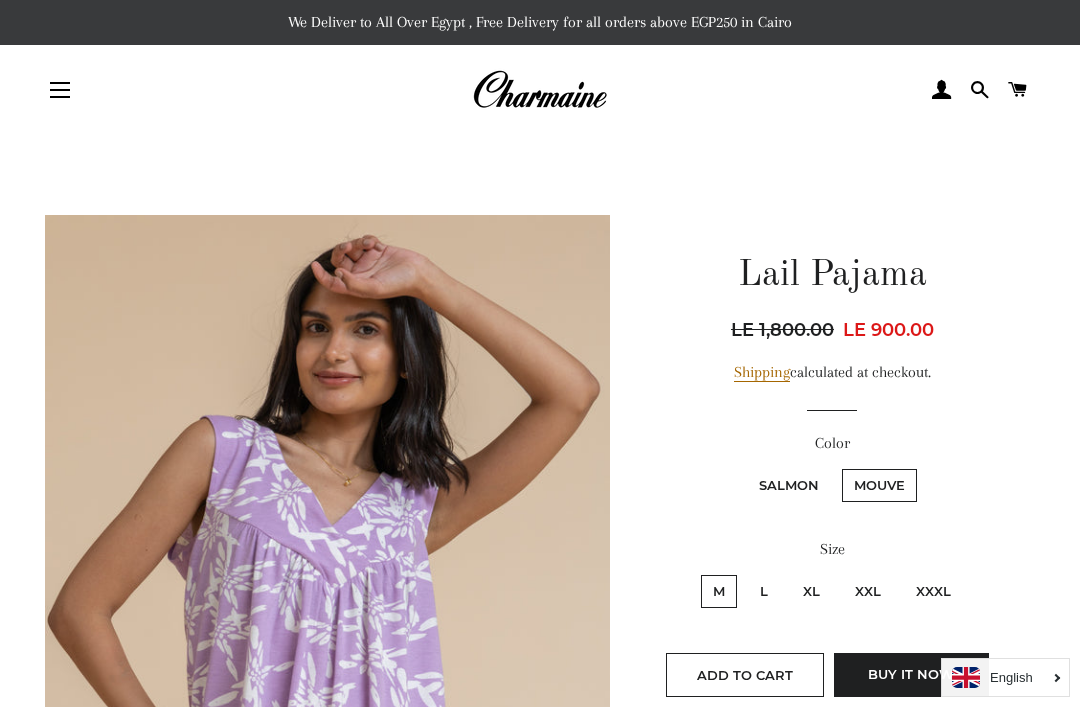 scroll, scrollTop: 0, scrollLeft: 0, axis: both 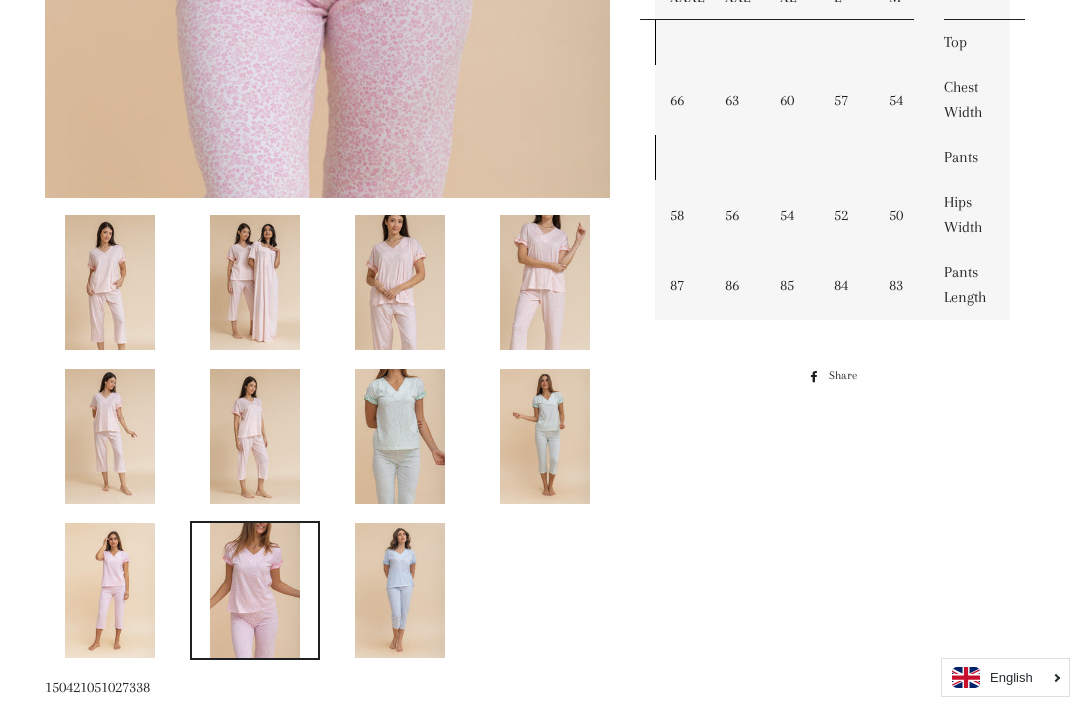 click at bounding box center [400, 590] 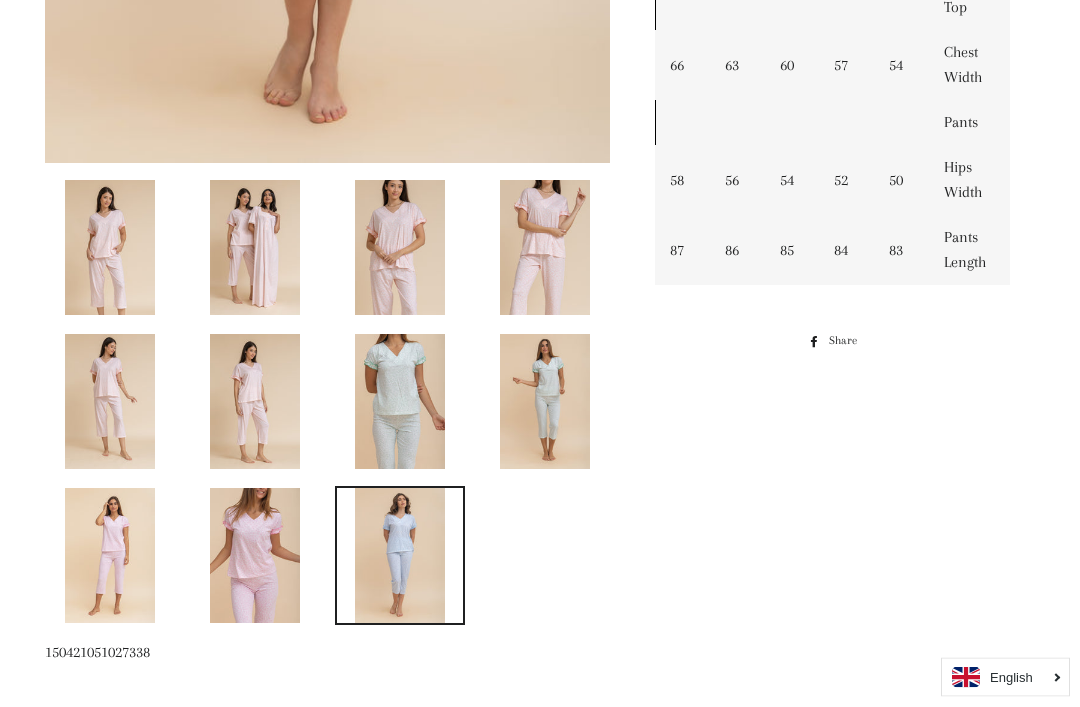 scroll, scrollTop: 903, scrollLeft: 0, axis: vertical 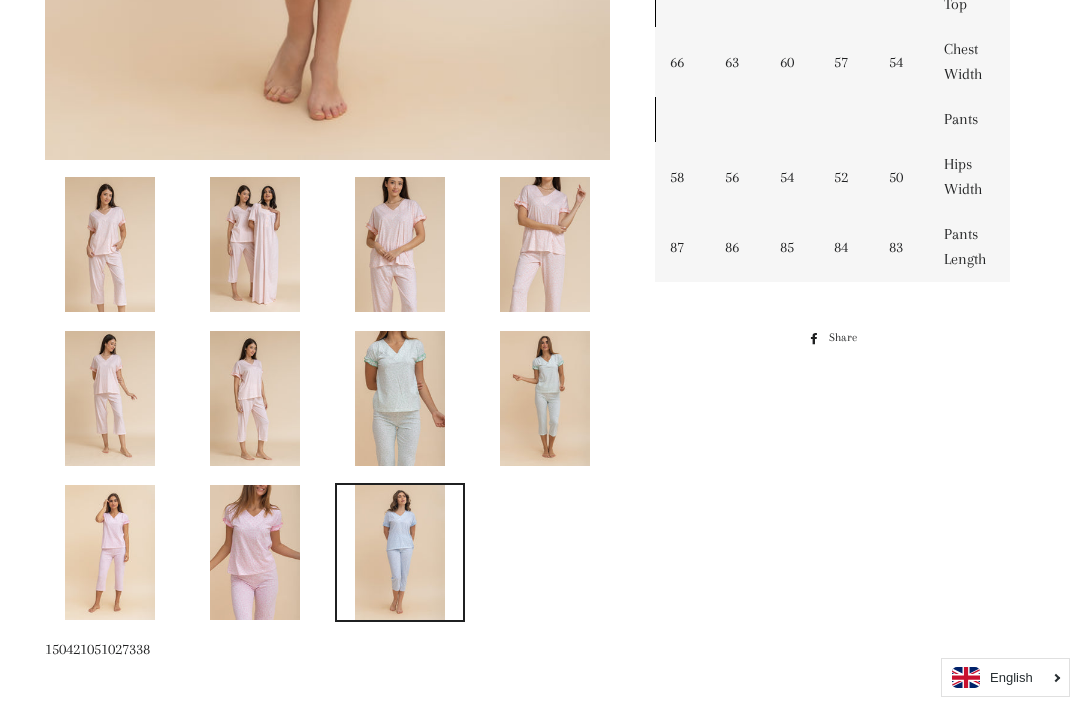 click at bounding box center [255, 552] 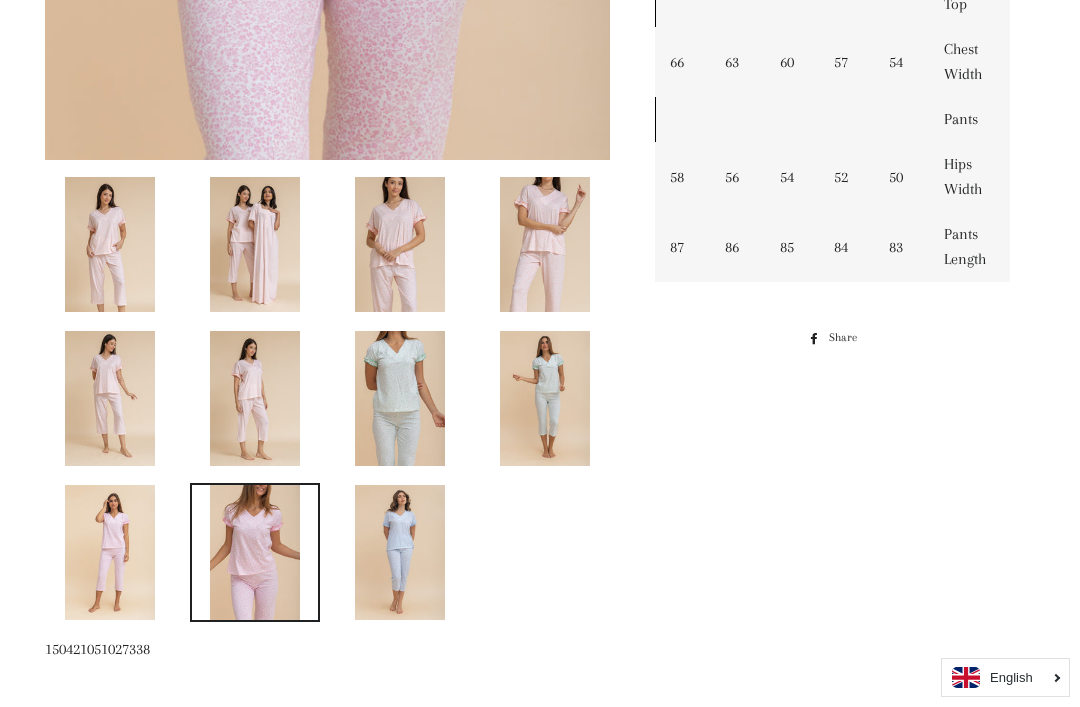 click at bounding box center (255, 552) 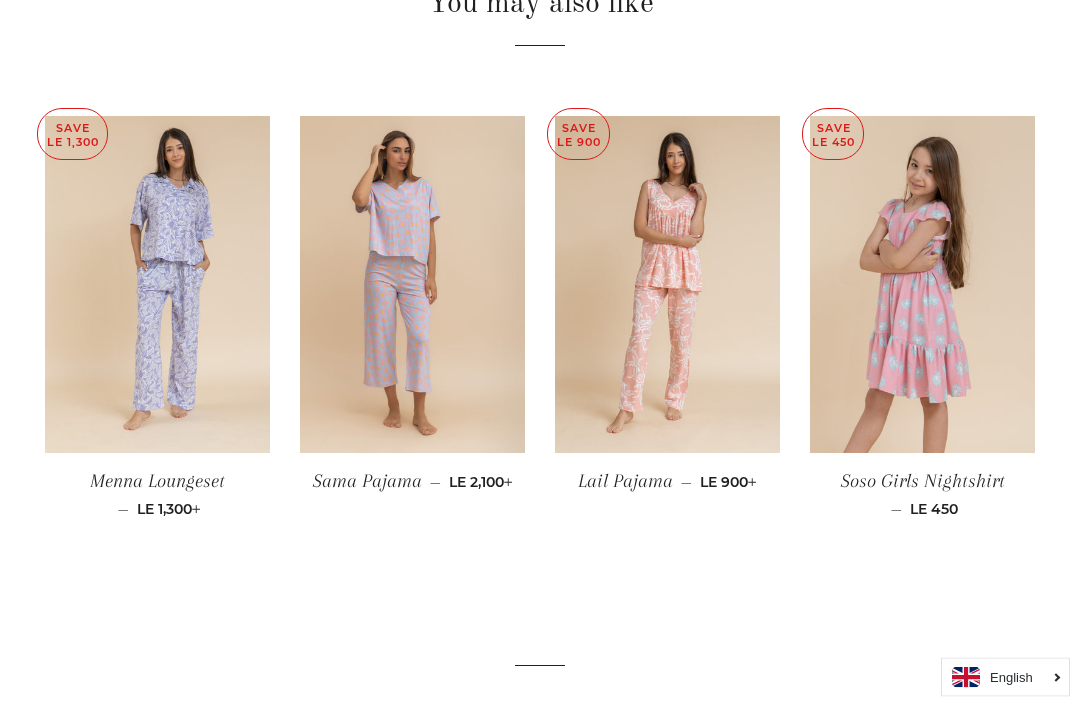 scroll, scrollTop: 1672, scrollLeft: 0, axis: vertical 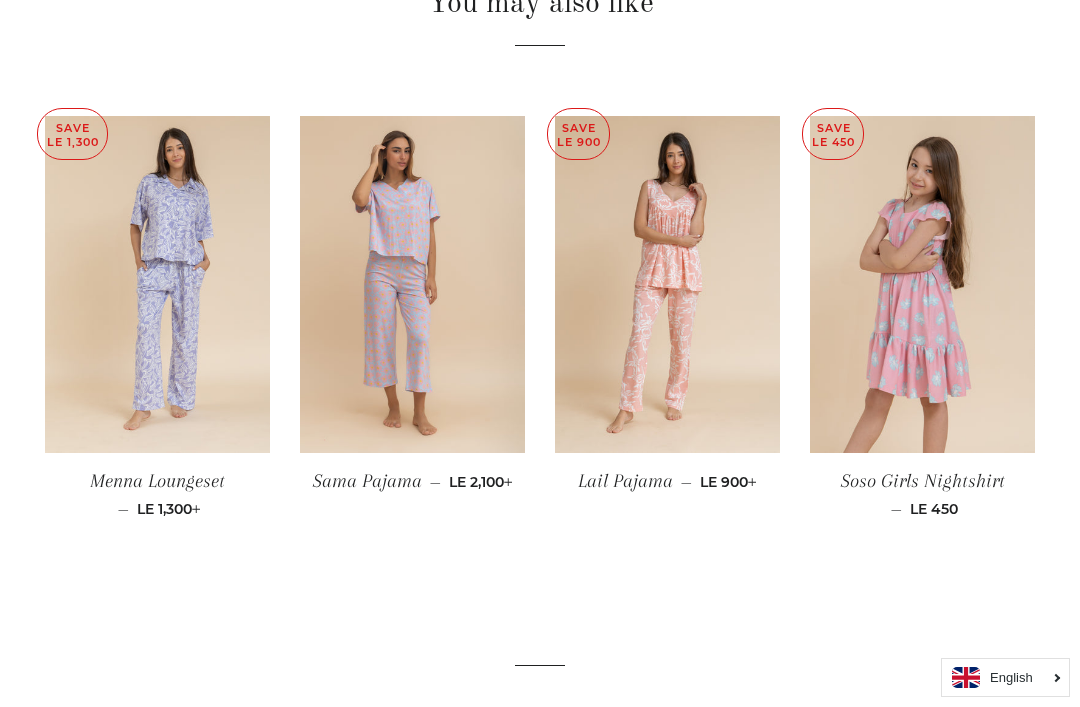 click at bounding box center (412, 285) 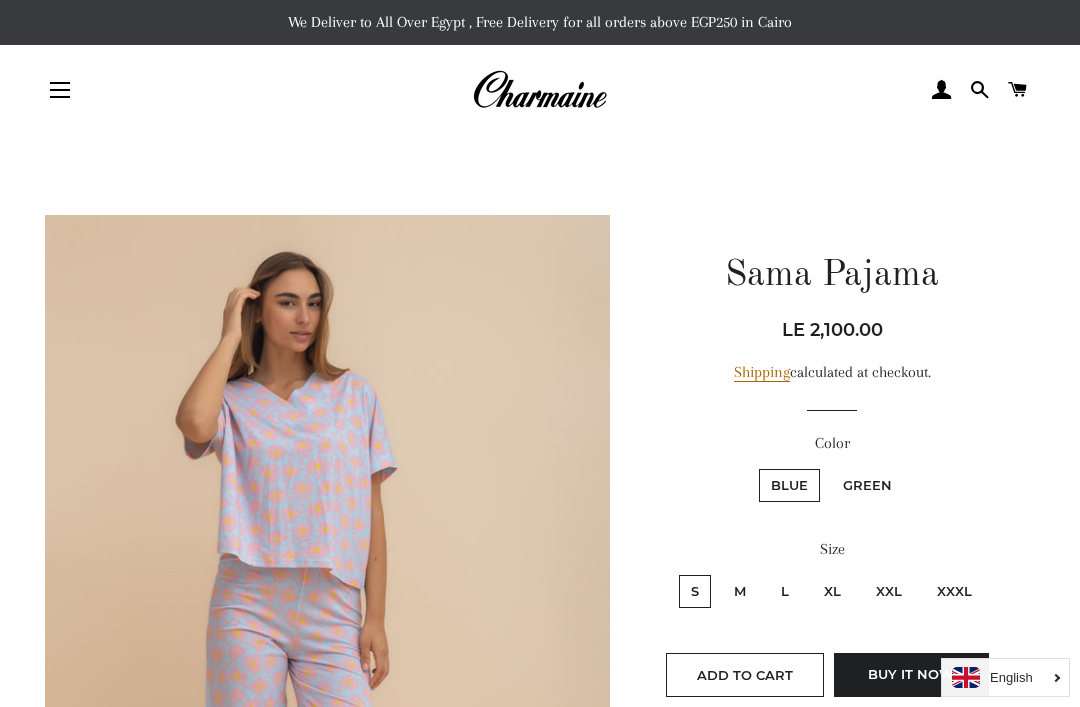 scroll, scrollTop: 0, scrollLeft: 0, axis: both 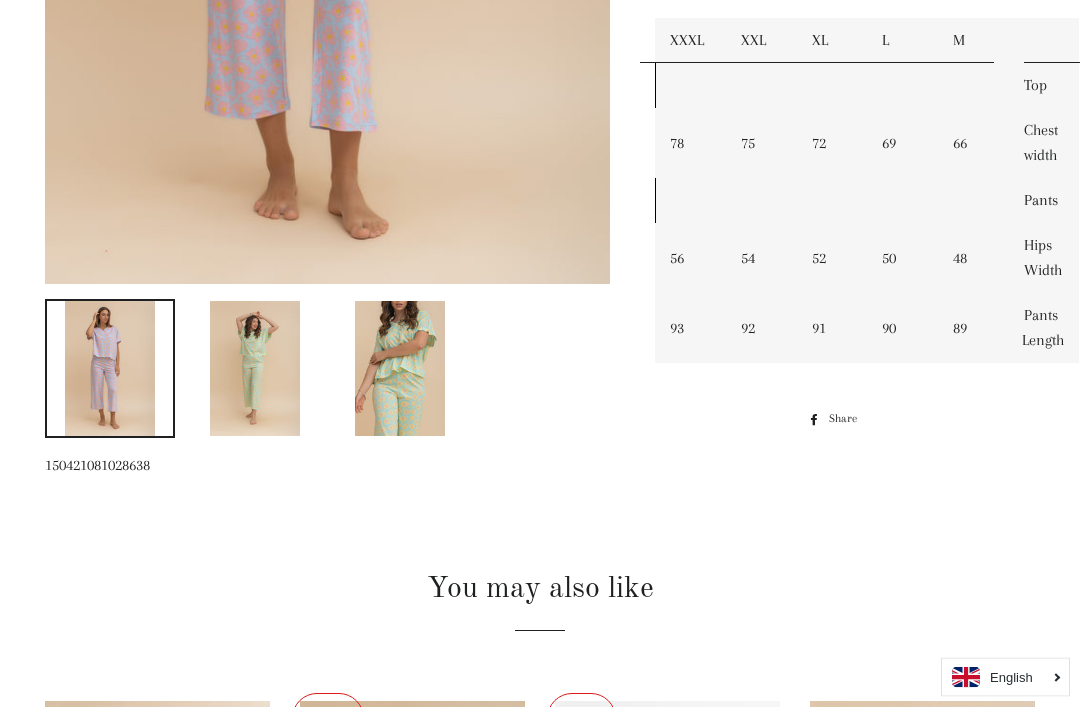 click at bounding box center [400, 369] 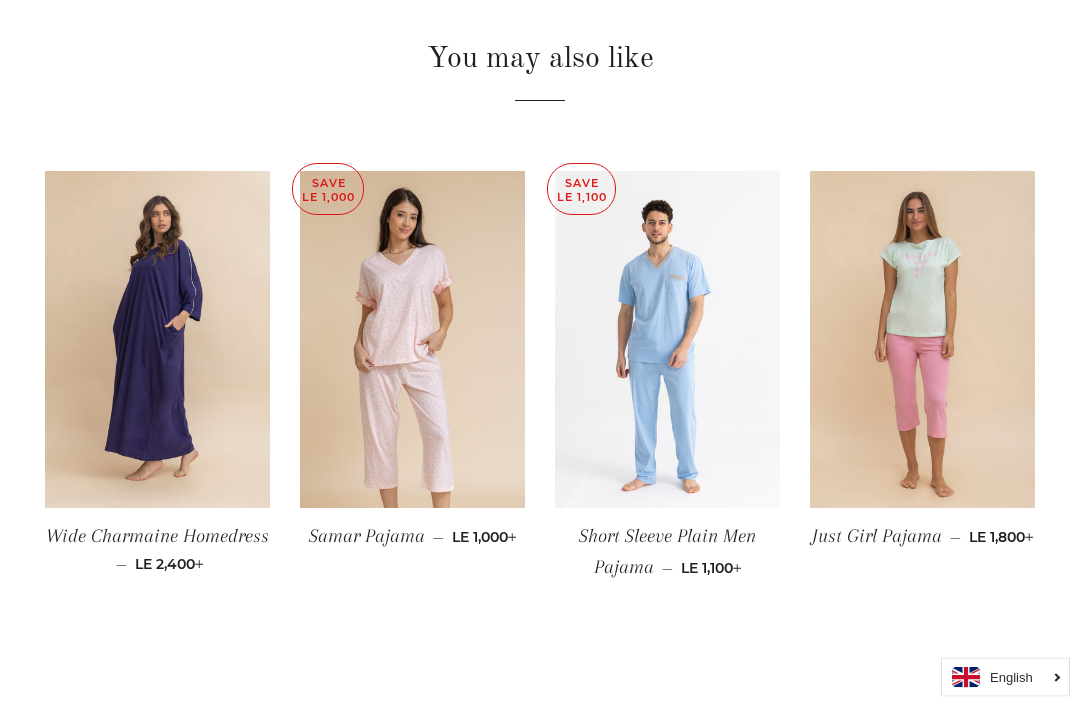 scroll, scrollTop: 1345, scrollLeft: 0, axis: vertical 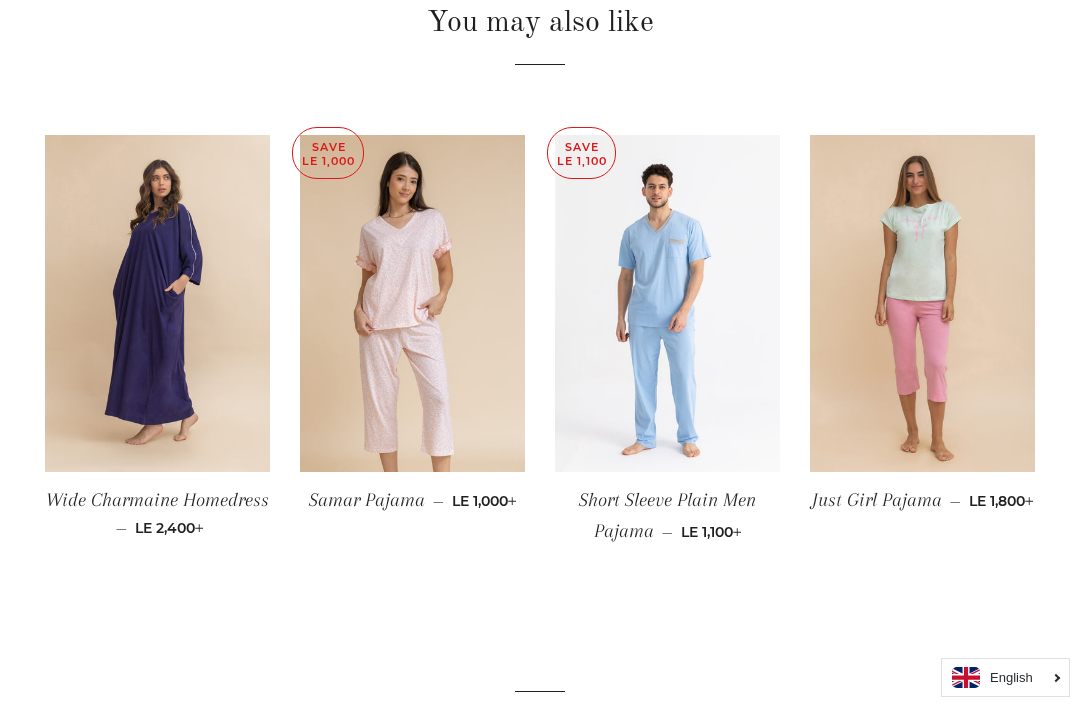 click at bounding box center [922, 304] 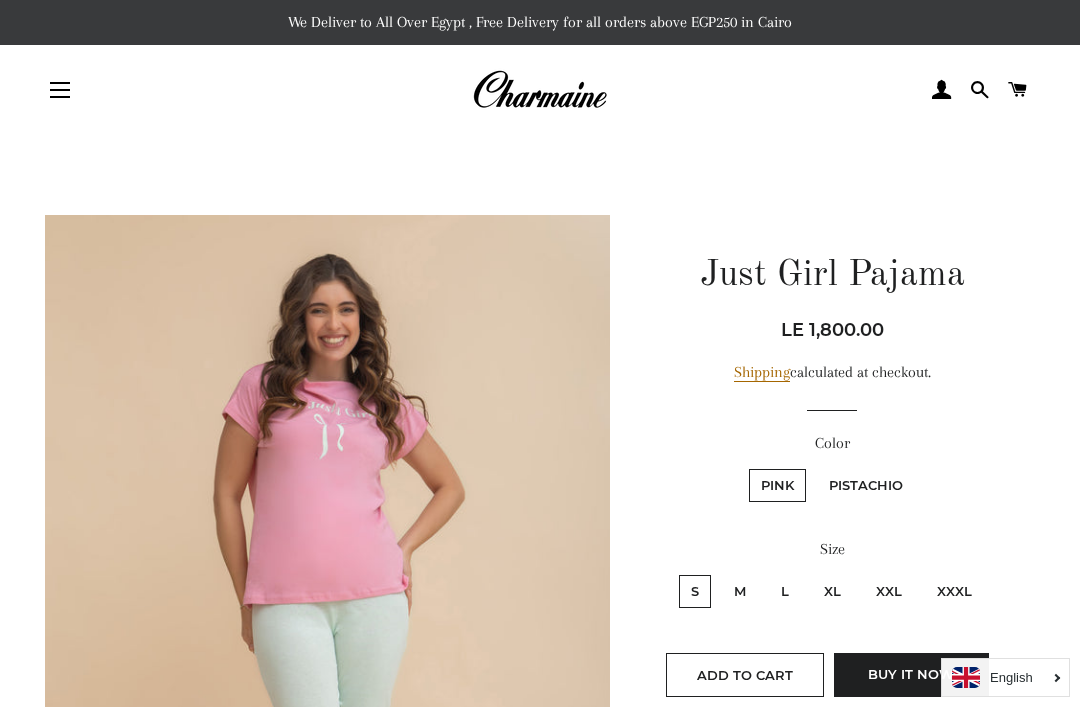 scroll, scrollTop: 0, scrollLeft: 0, axis: both 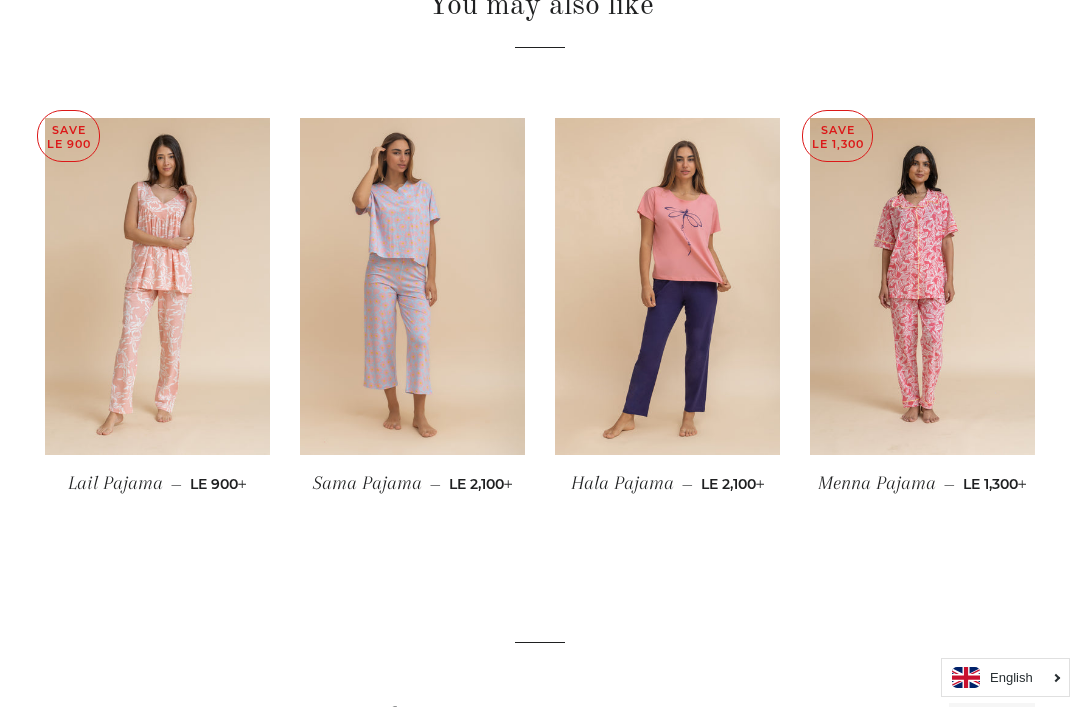 click at bounding box center (667, 287) 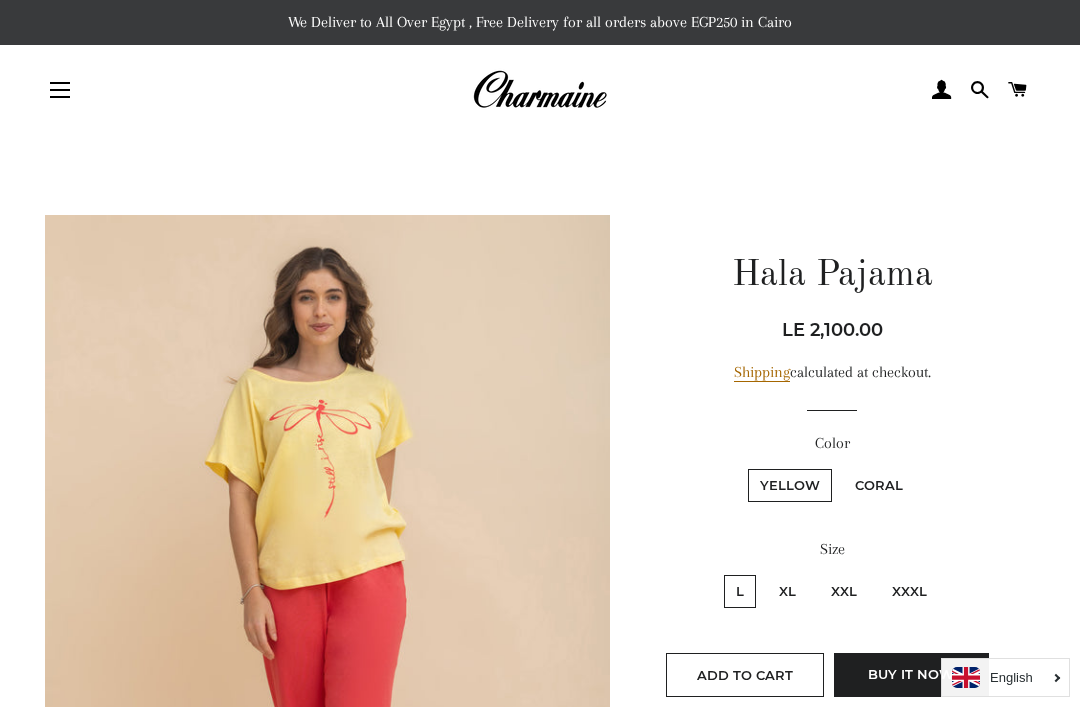 scroll, scrollTop: 0, scrollLeft: 0, axis: both 